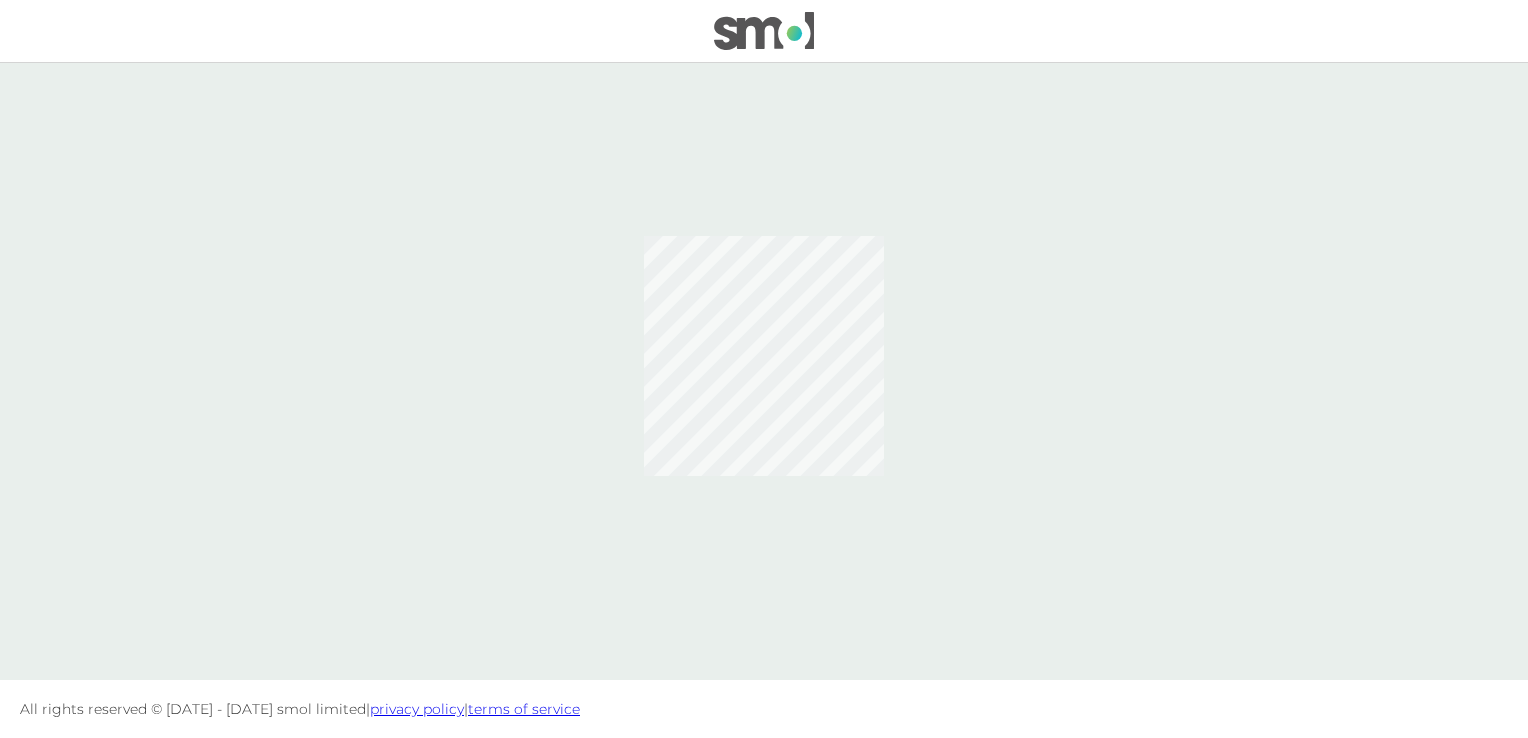 scroll, scrollTop: 0, scrollLeft: 0, axis: both 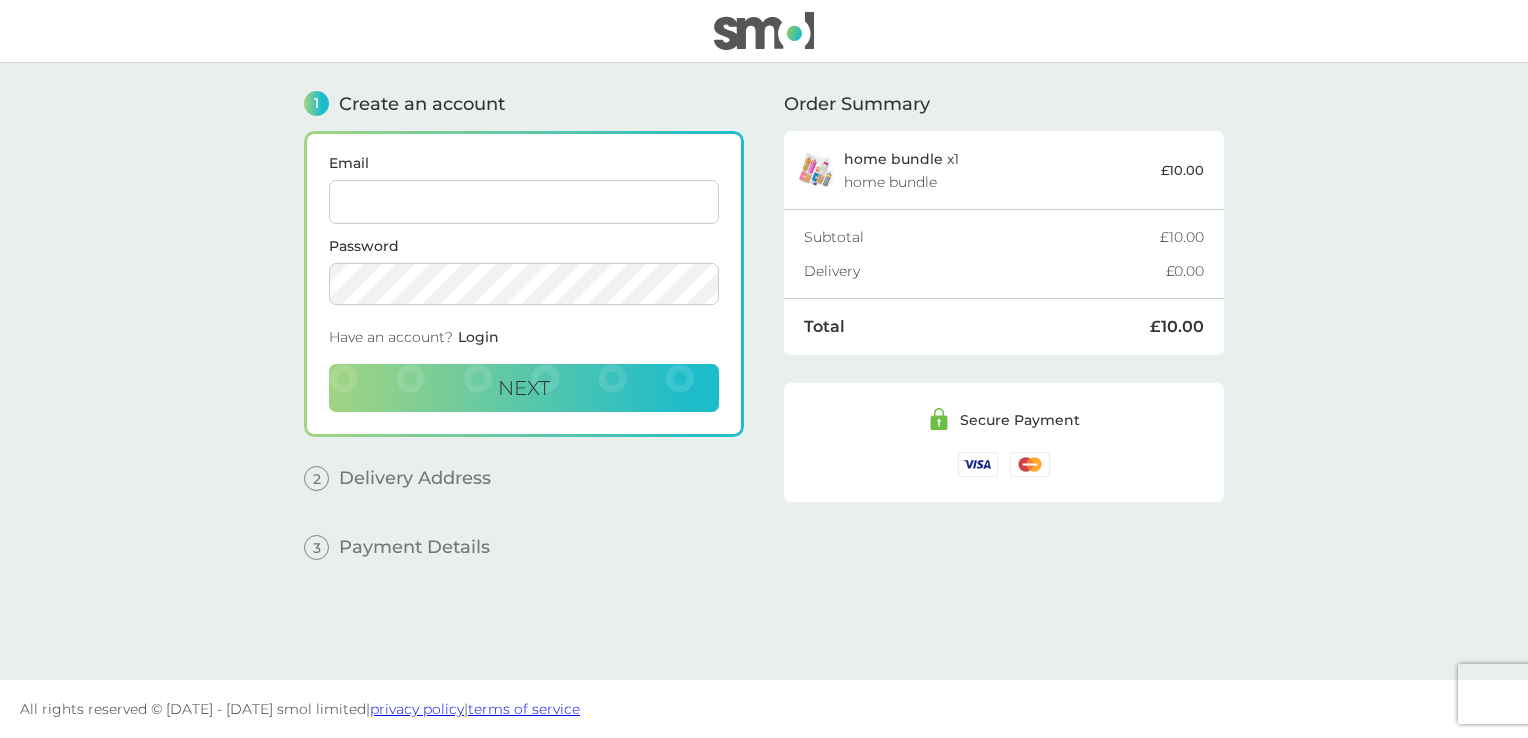 click on "Email" at bounding box center [524, 202] 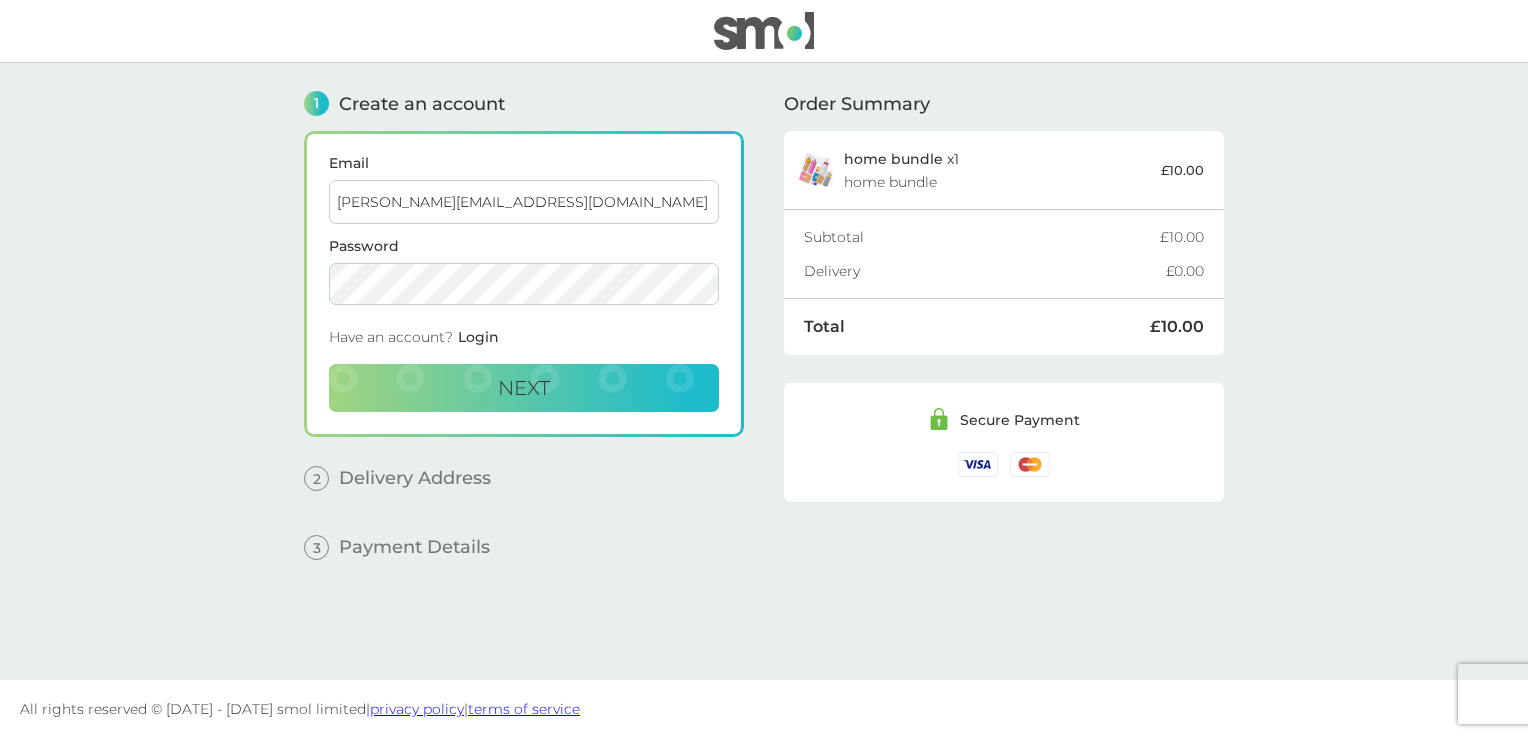 click on "Next" at bounding box center [524, 388] 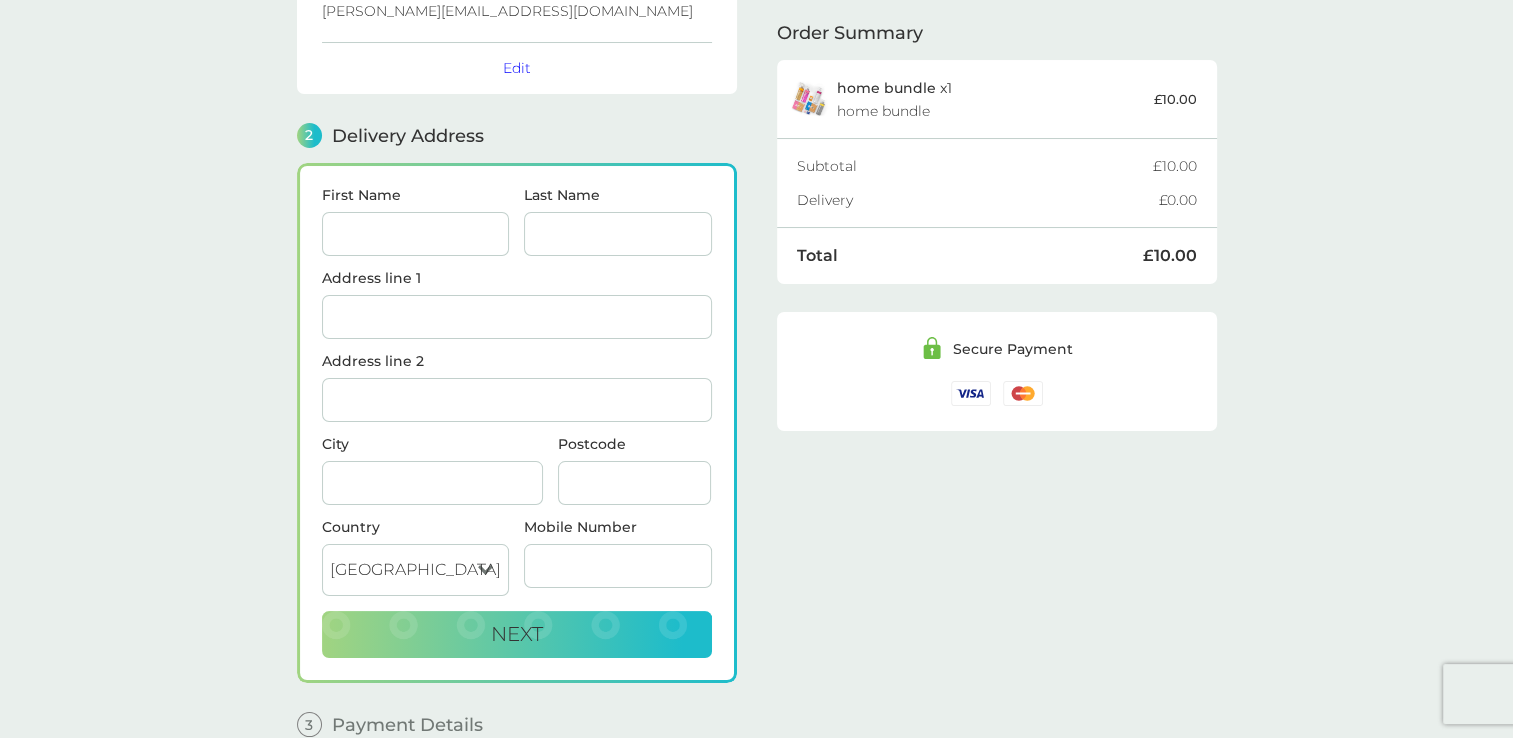 scroll, scrollTop: 244, scrollLeft: 0, axis: vertical 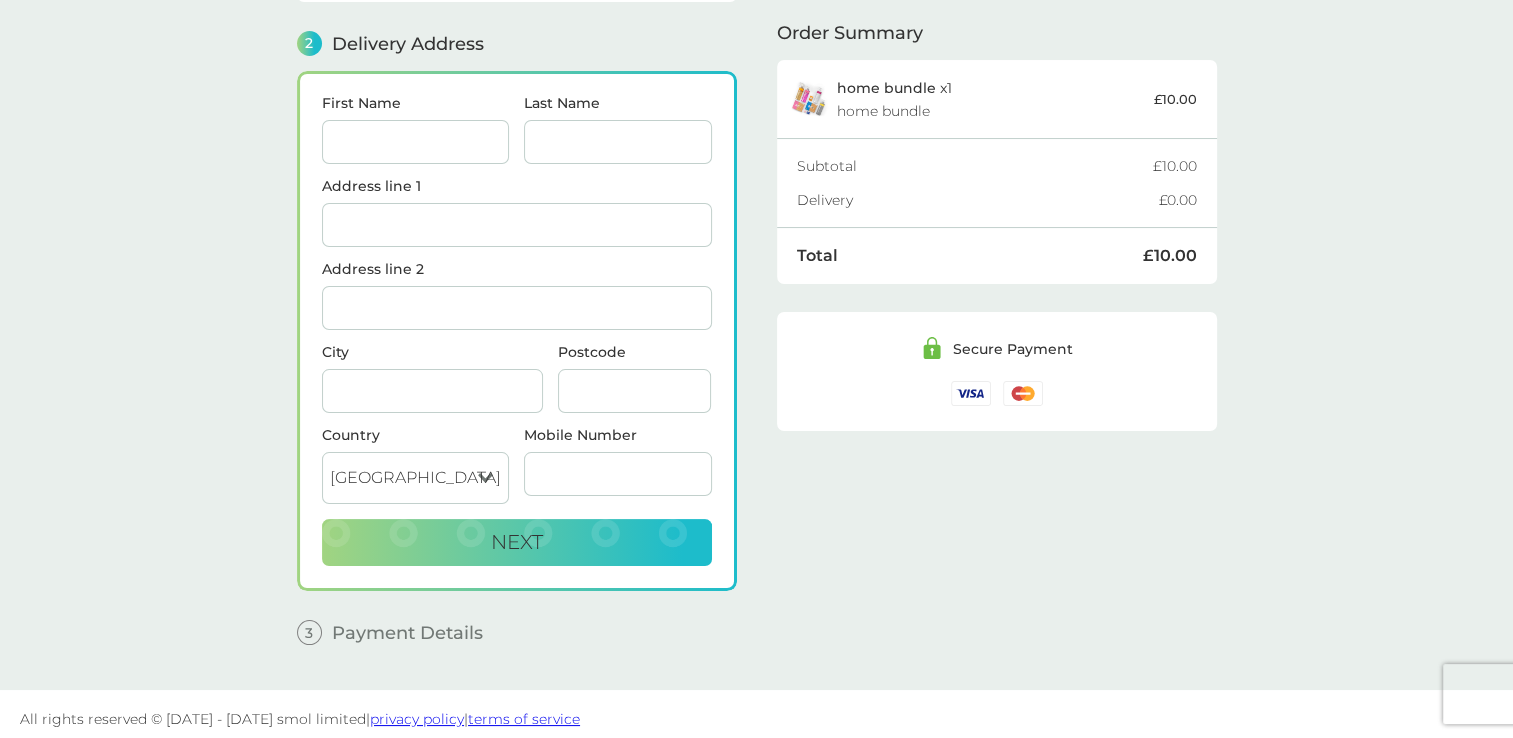 click on "First Name" at bounding box center [416, 142] 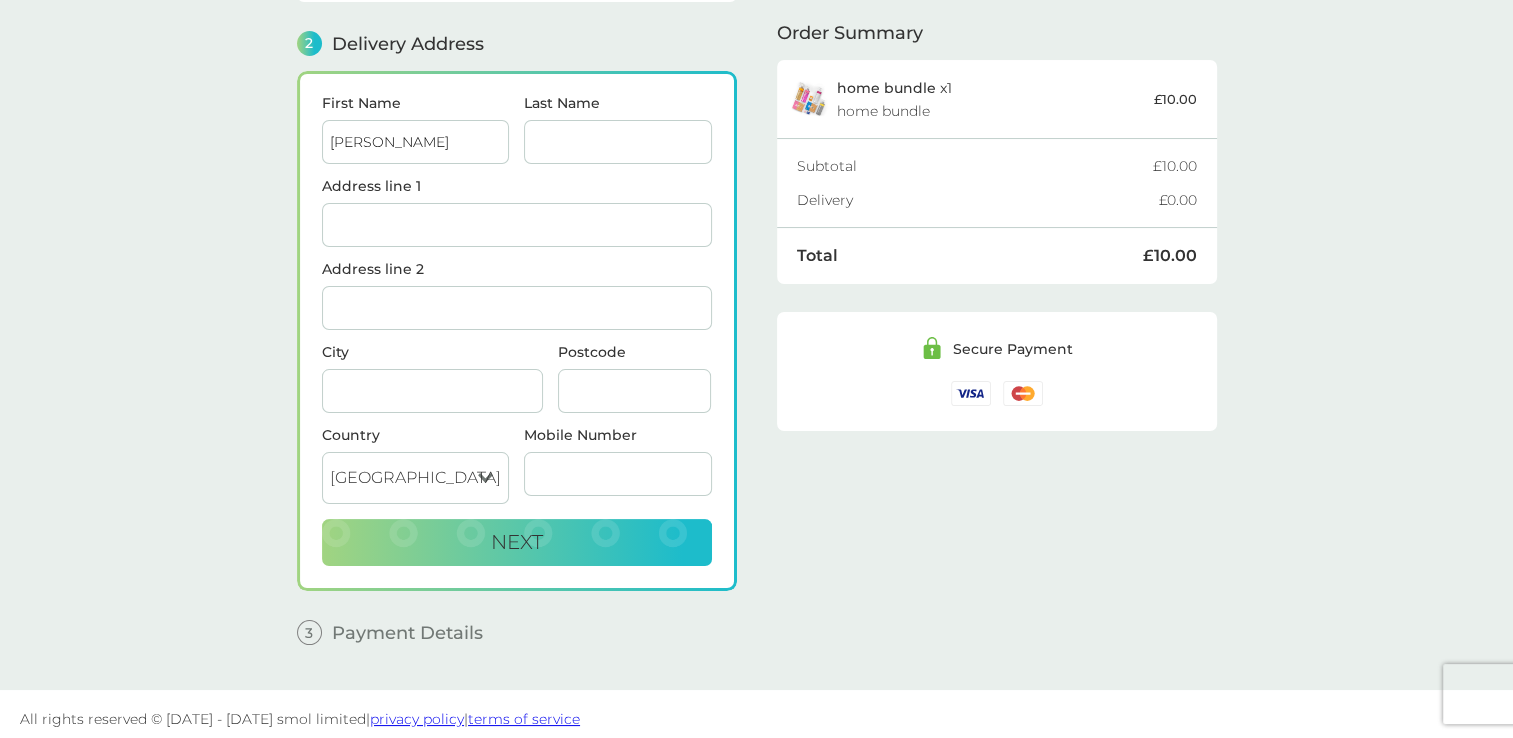 type on "Allonby" 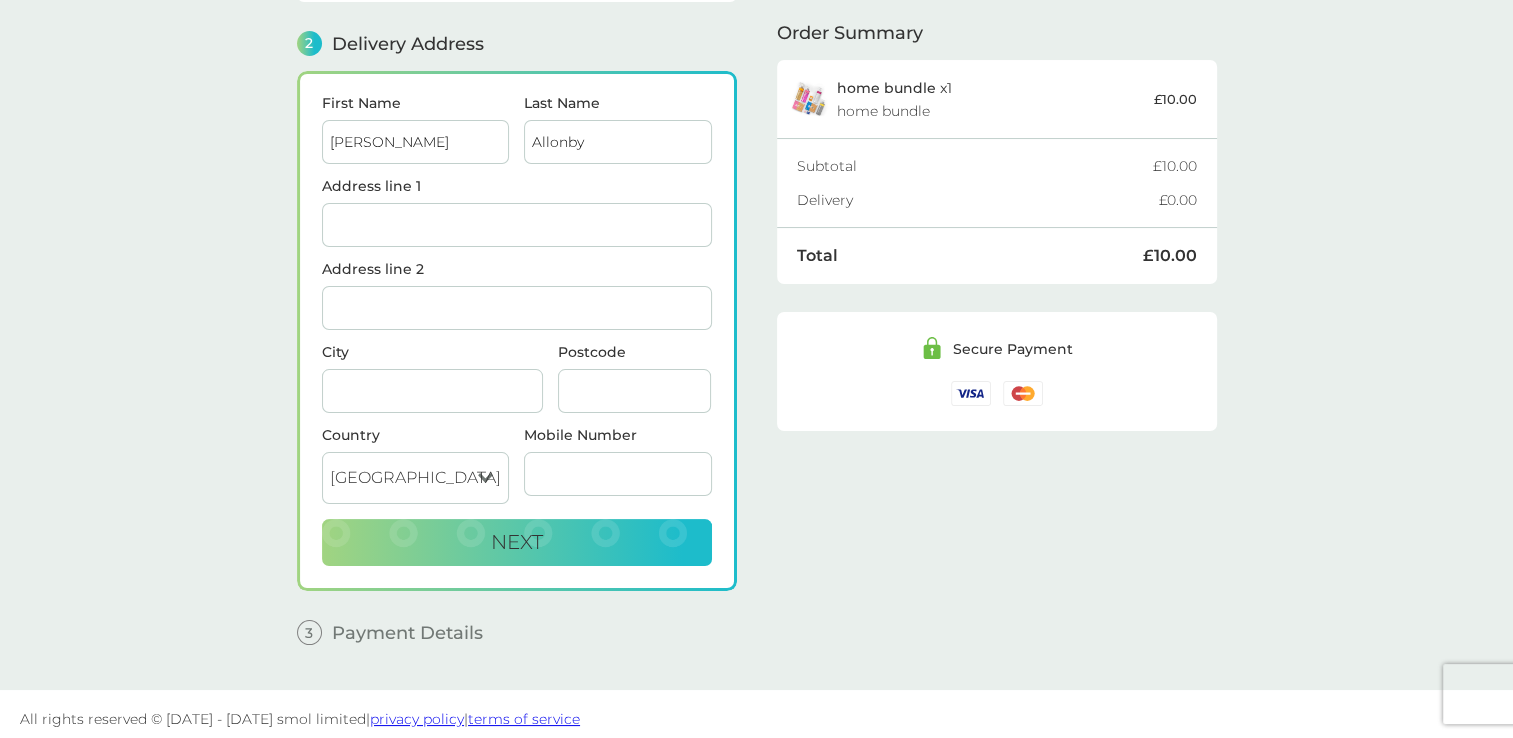type on "60 Cornwall Road" 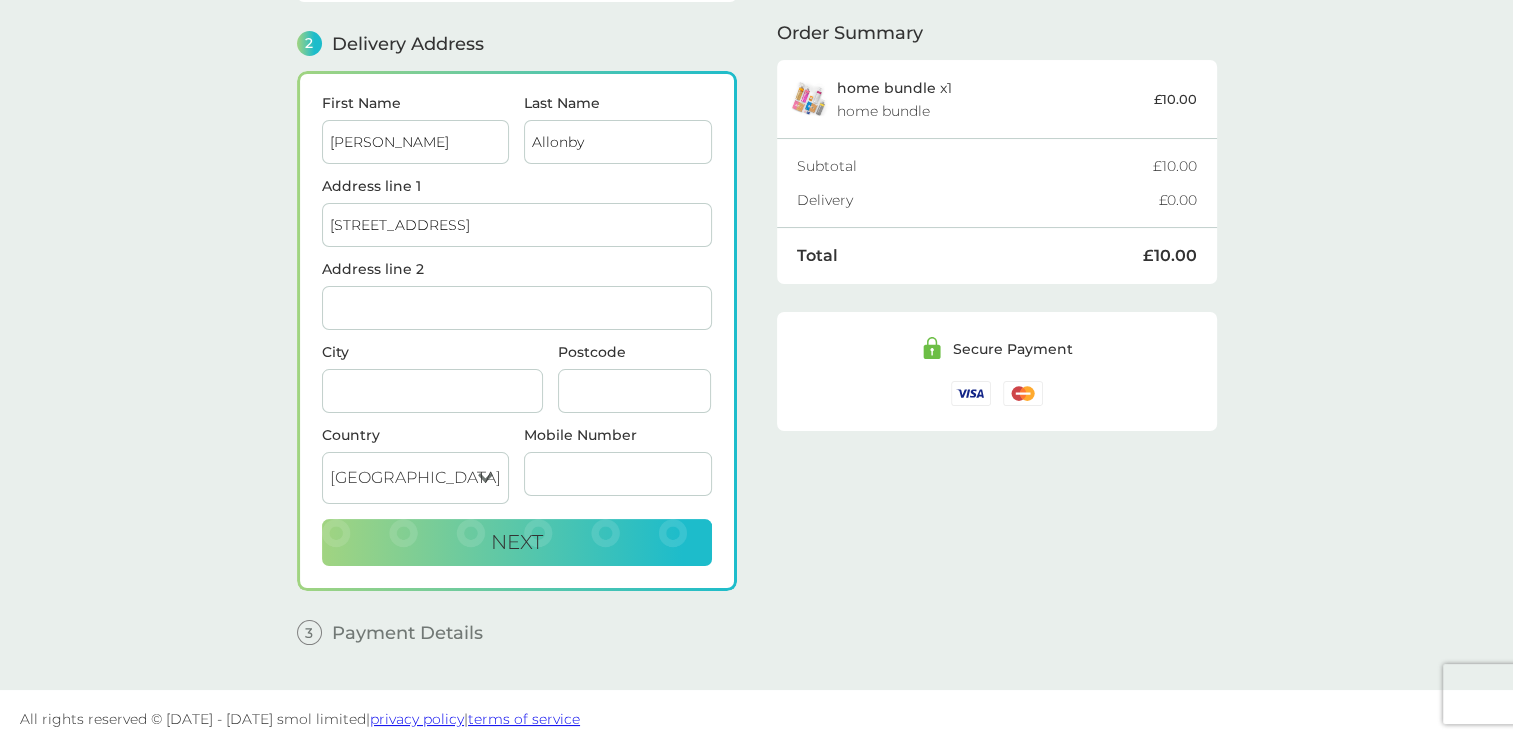 type on "White - English, Scottish, Welsh, Northern Irish or Britis" 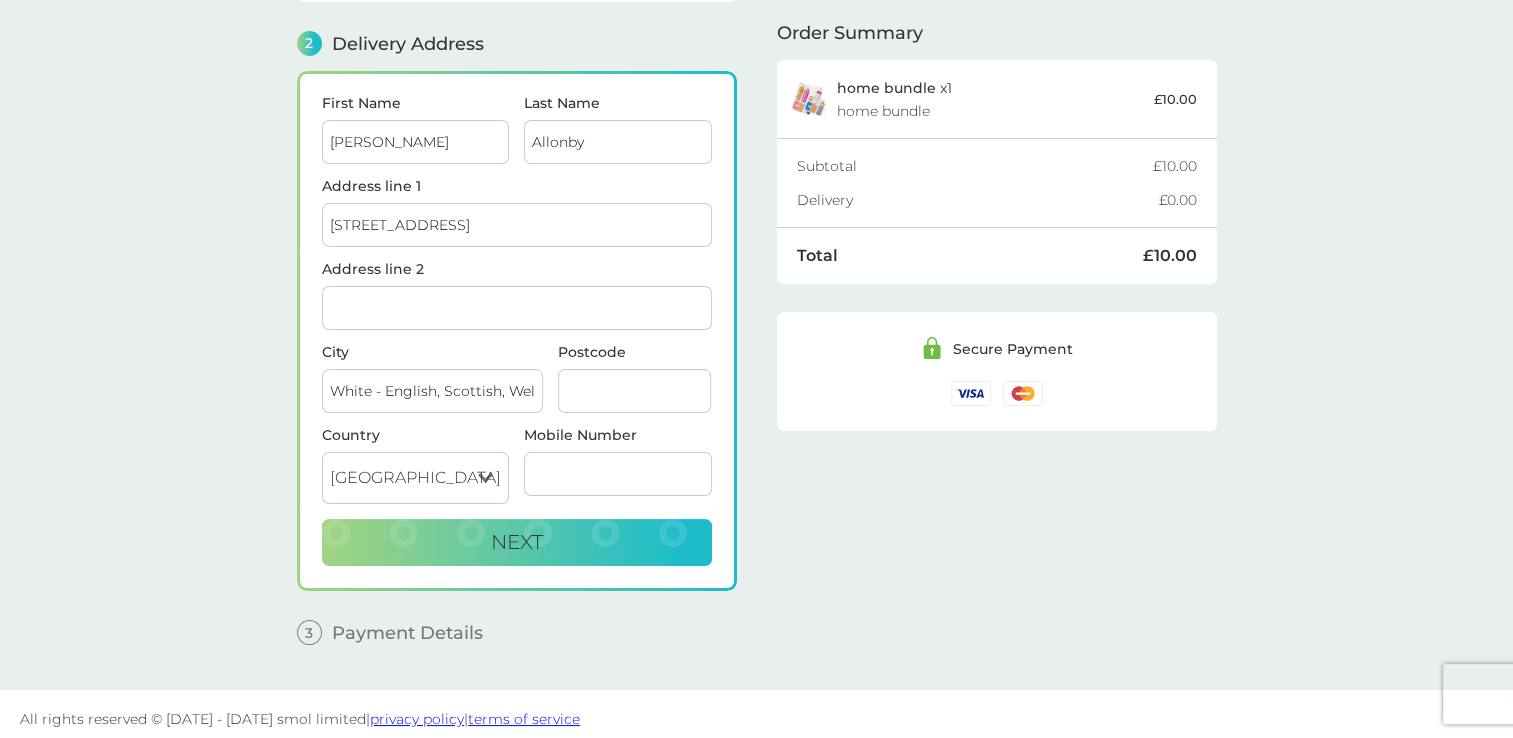 type on "LA158HR" 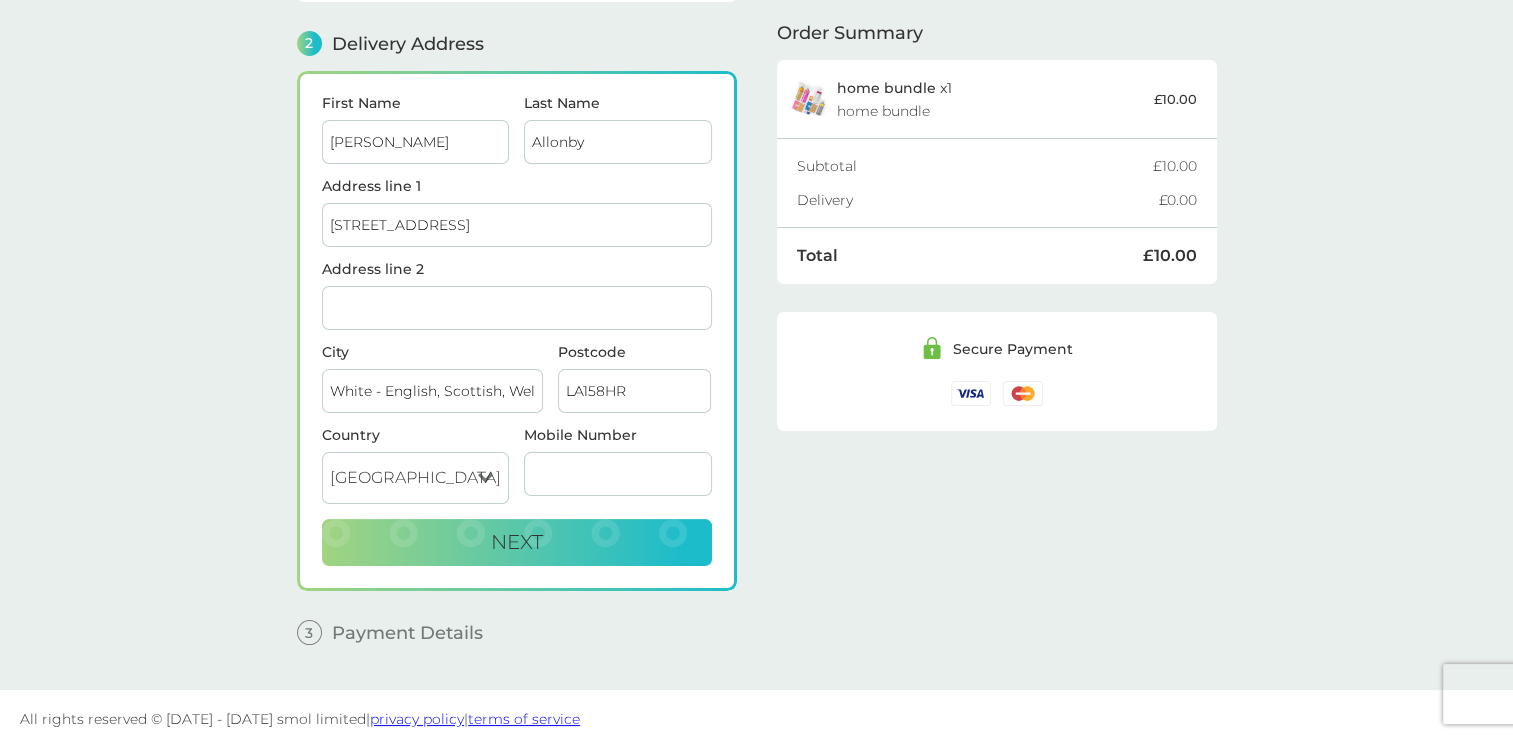 type on "07760887093" 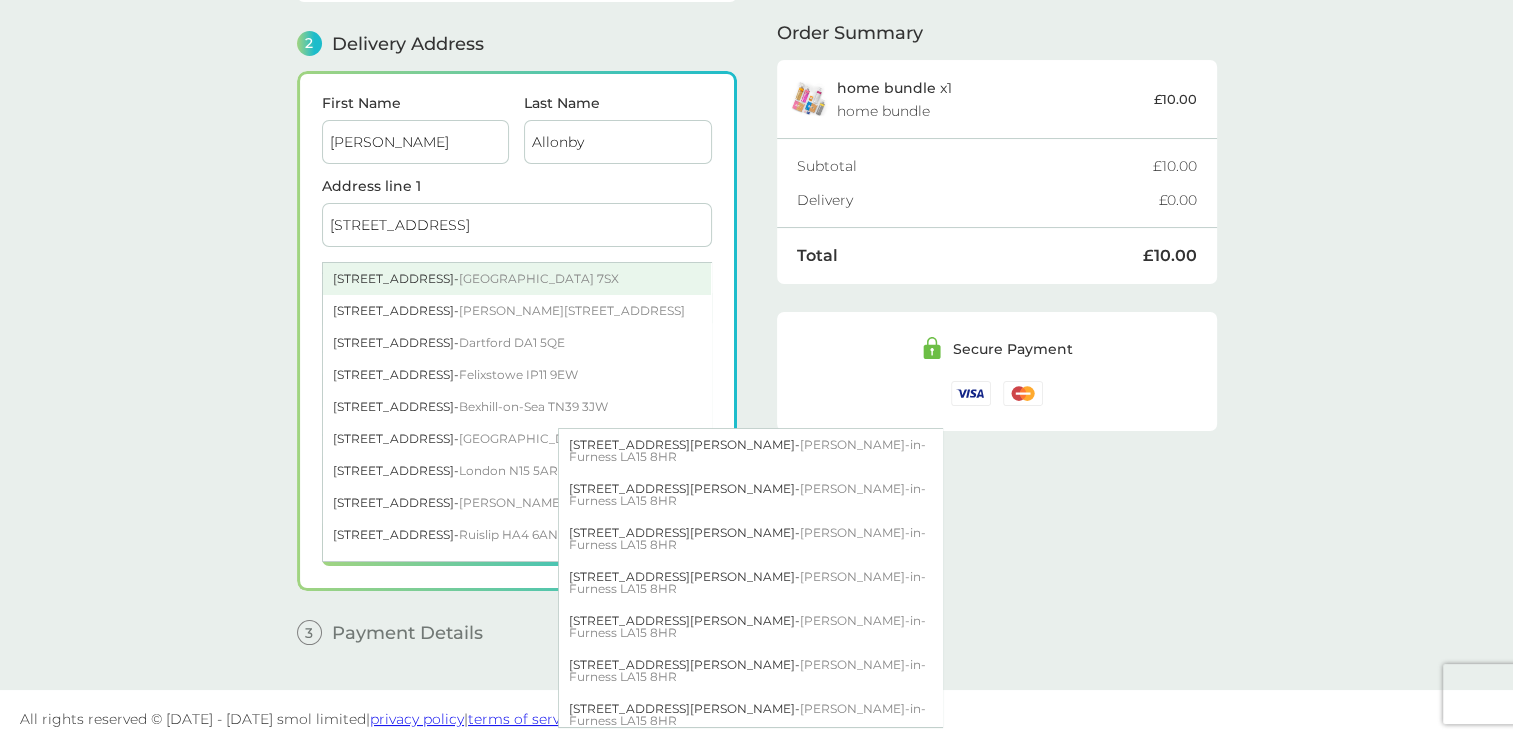 click on "Herne Bay CT6 7SX" at bounding box center (539, 278) 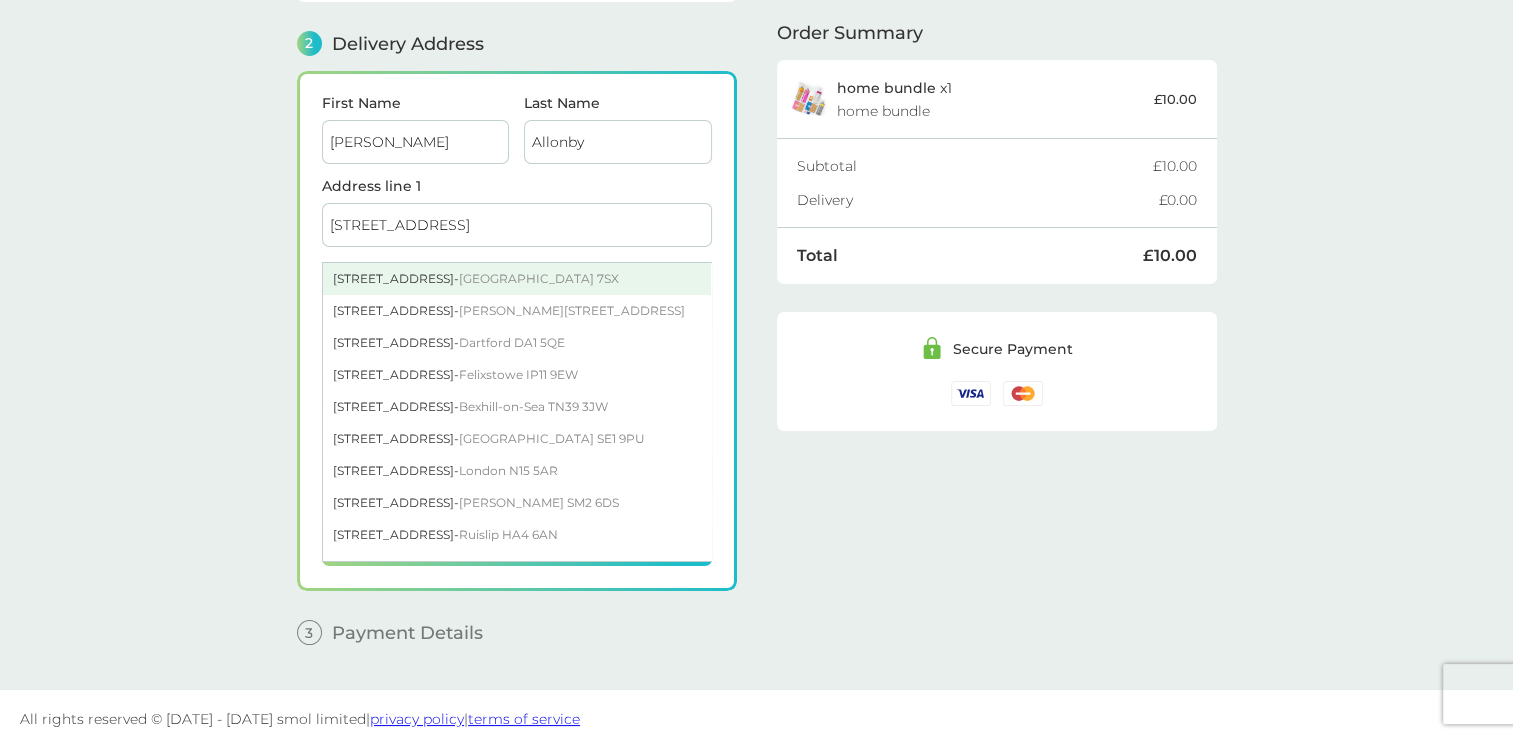 type on "Herne Bay" 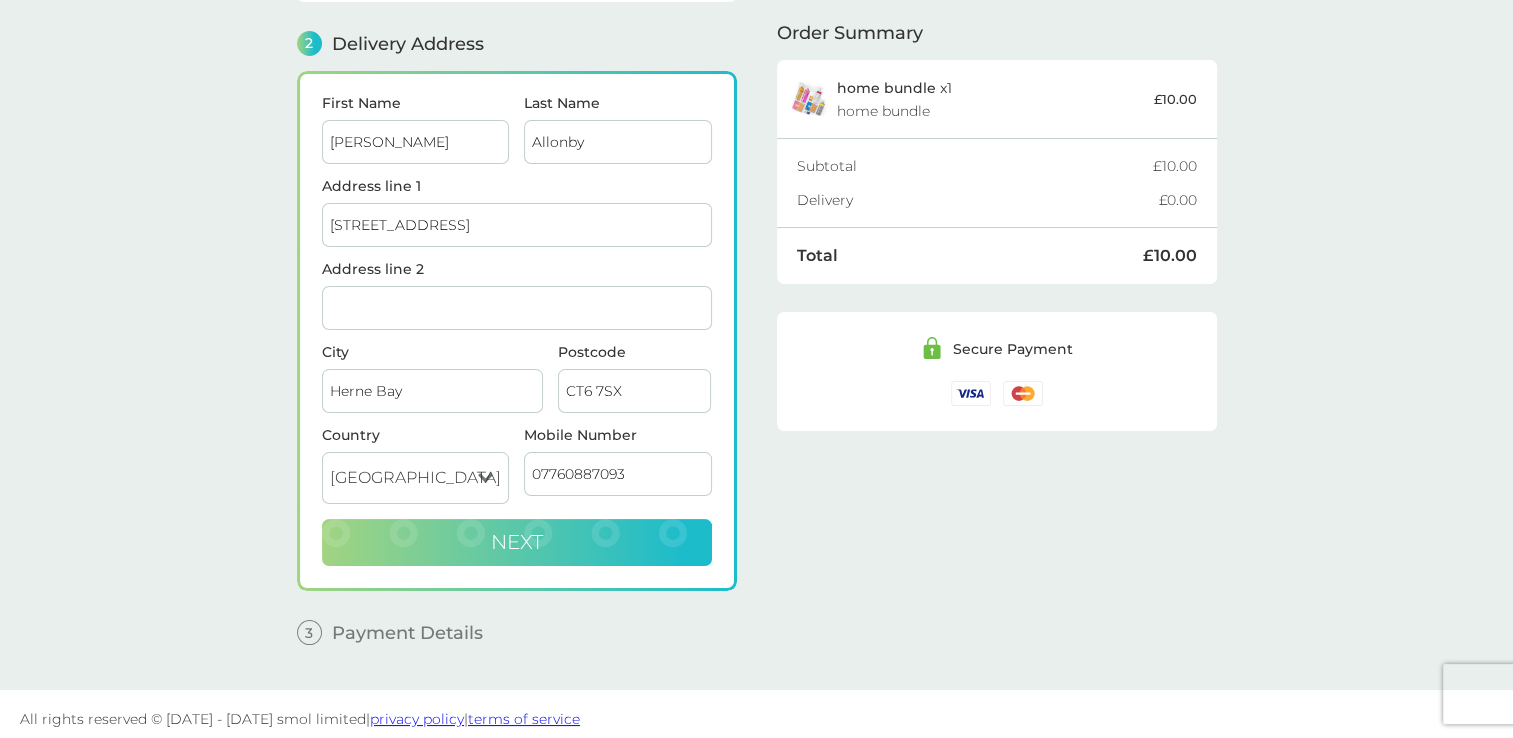 click on "Next" at bounding box center [517, 543] 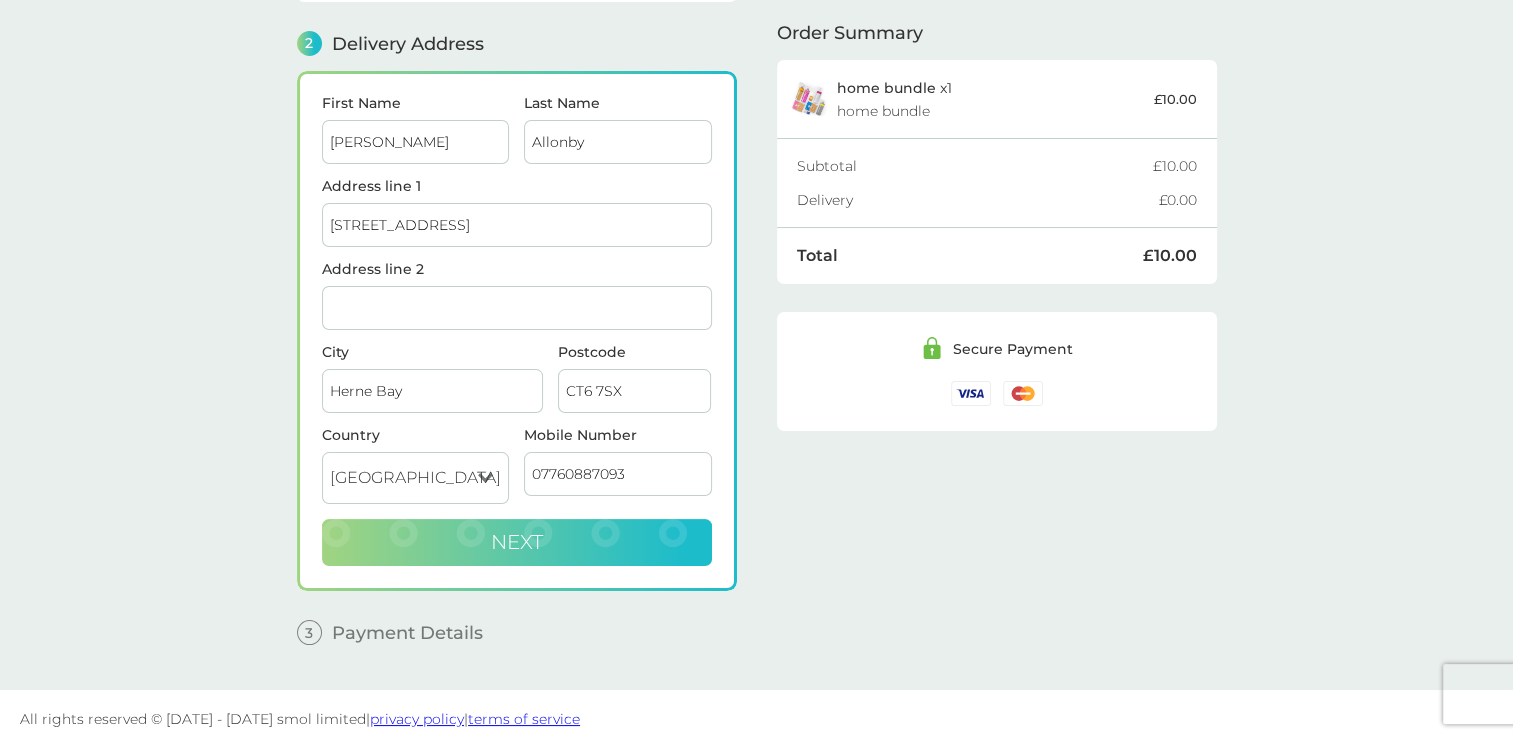 checkbox on "true" 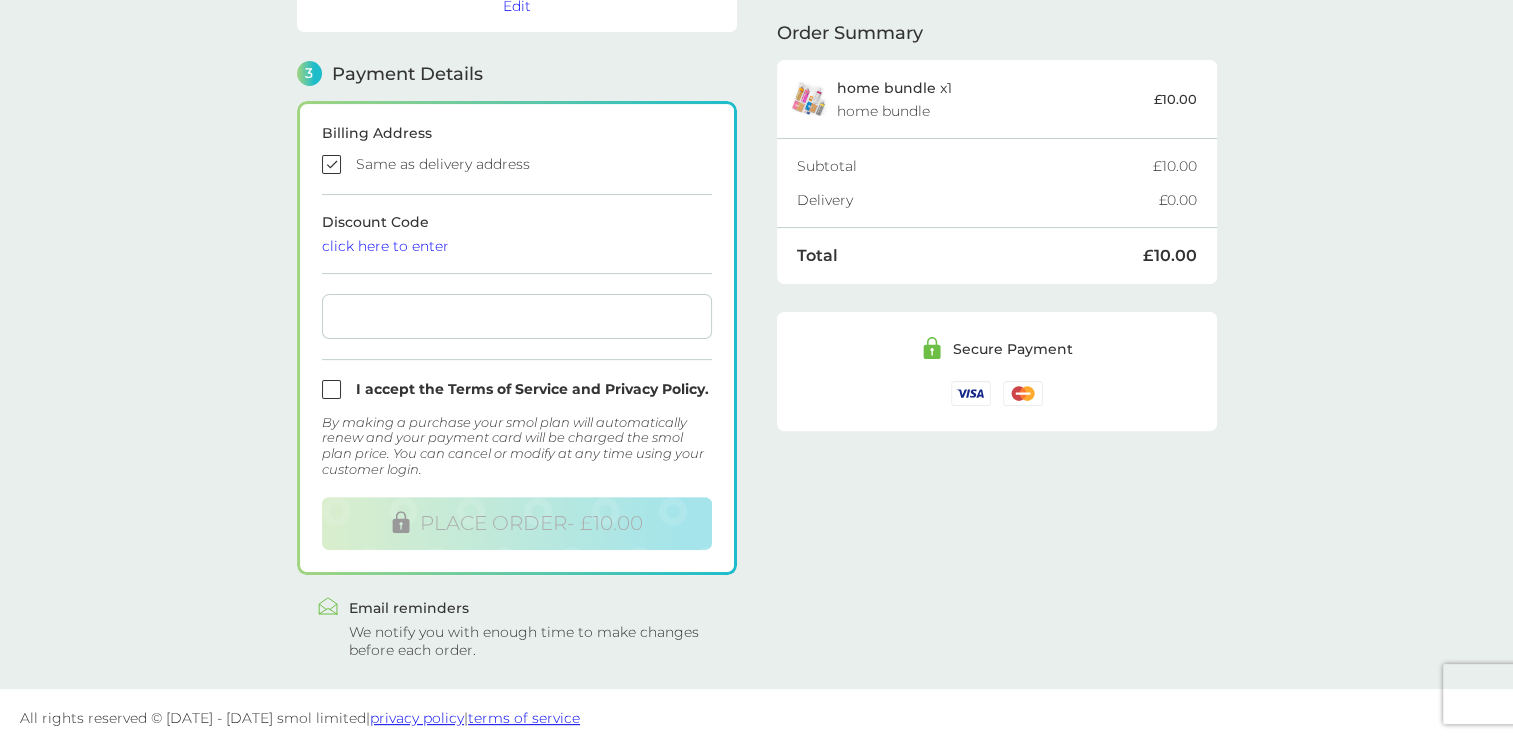 scroll, scrollTop: 526, scrollLeft: 0, axis: vertical 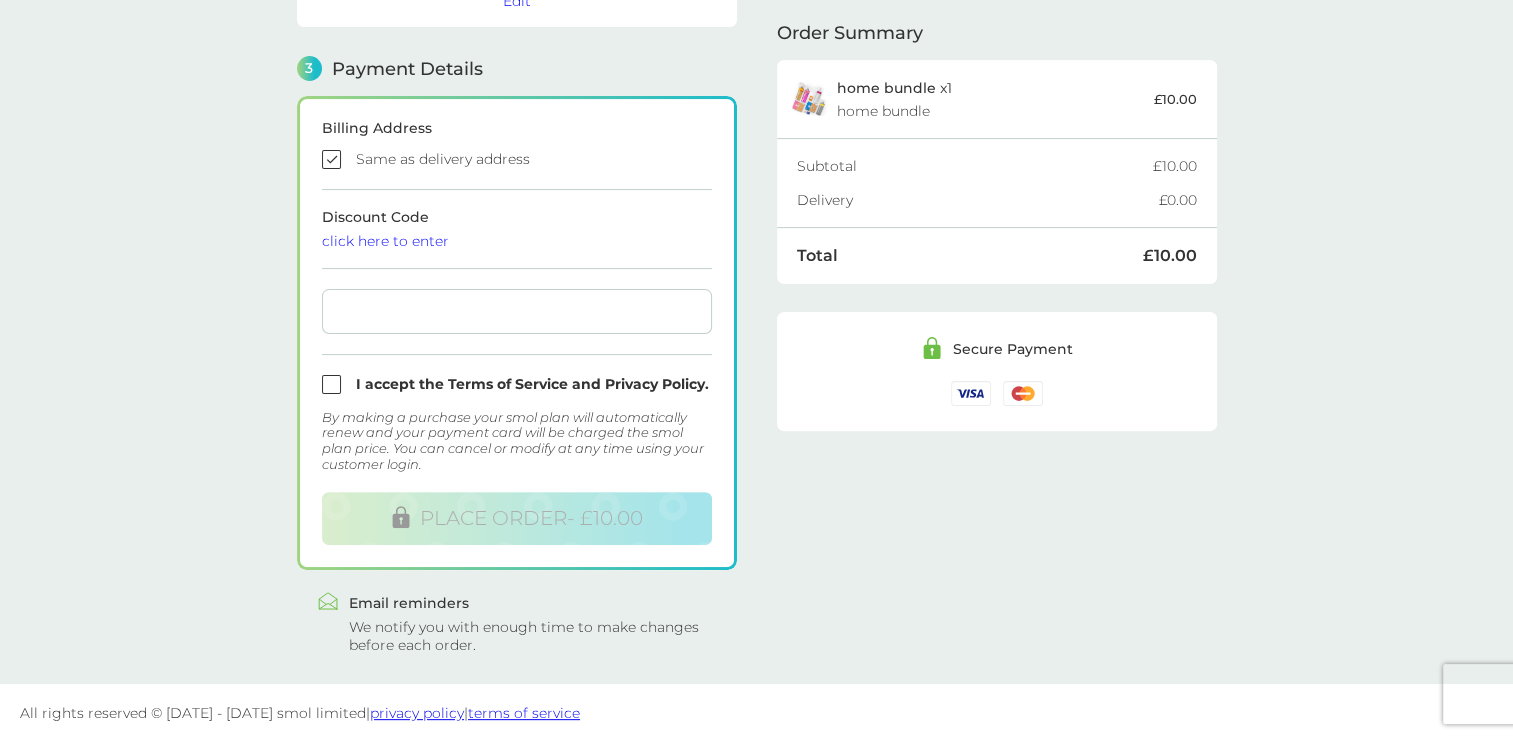 click on "click here to enter" at bounding box center (517, 241) 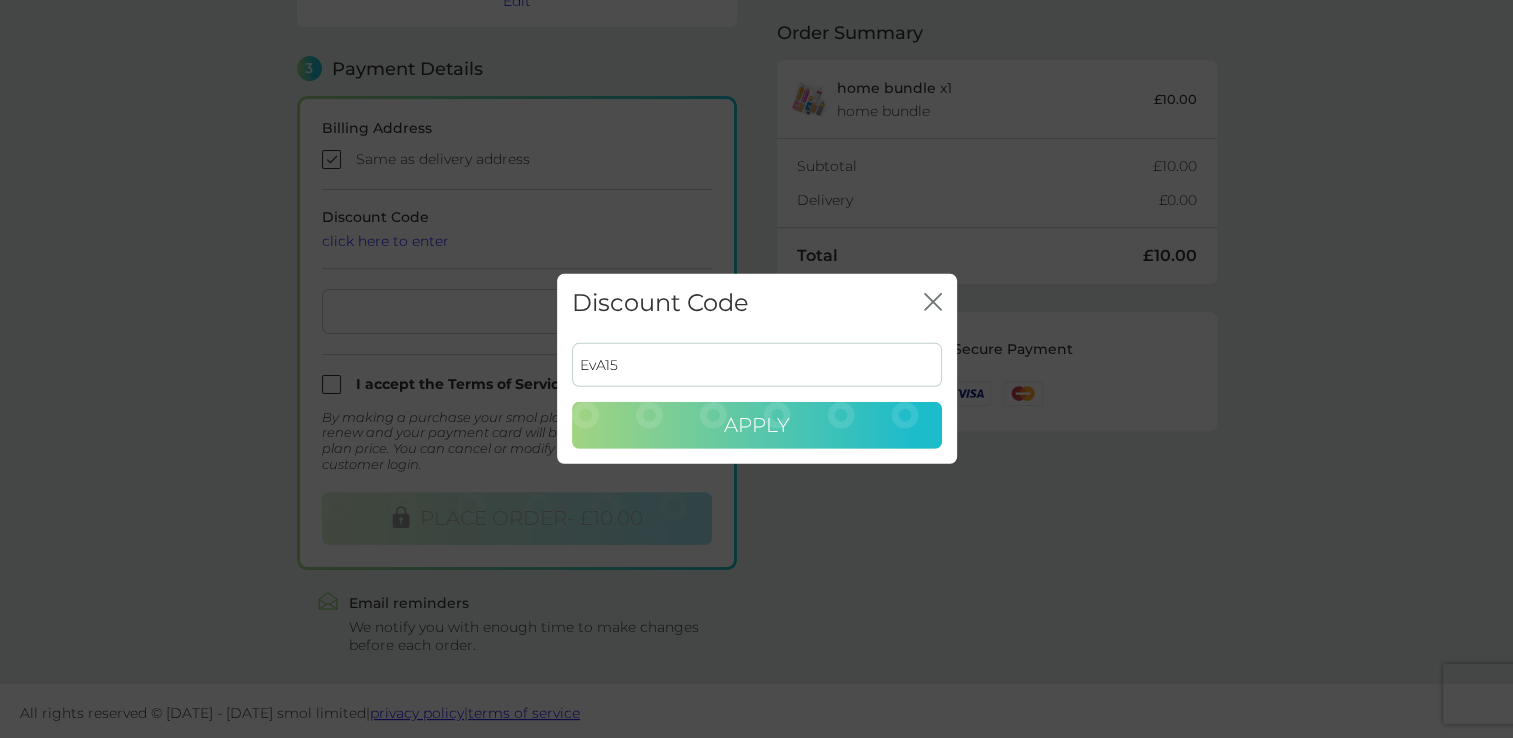 type on "EvA15" 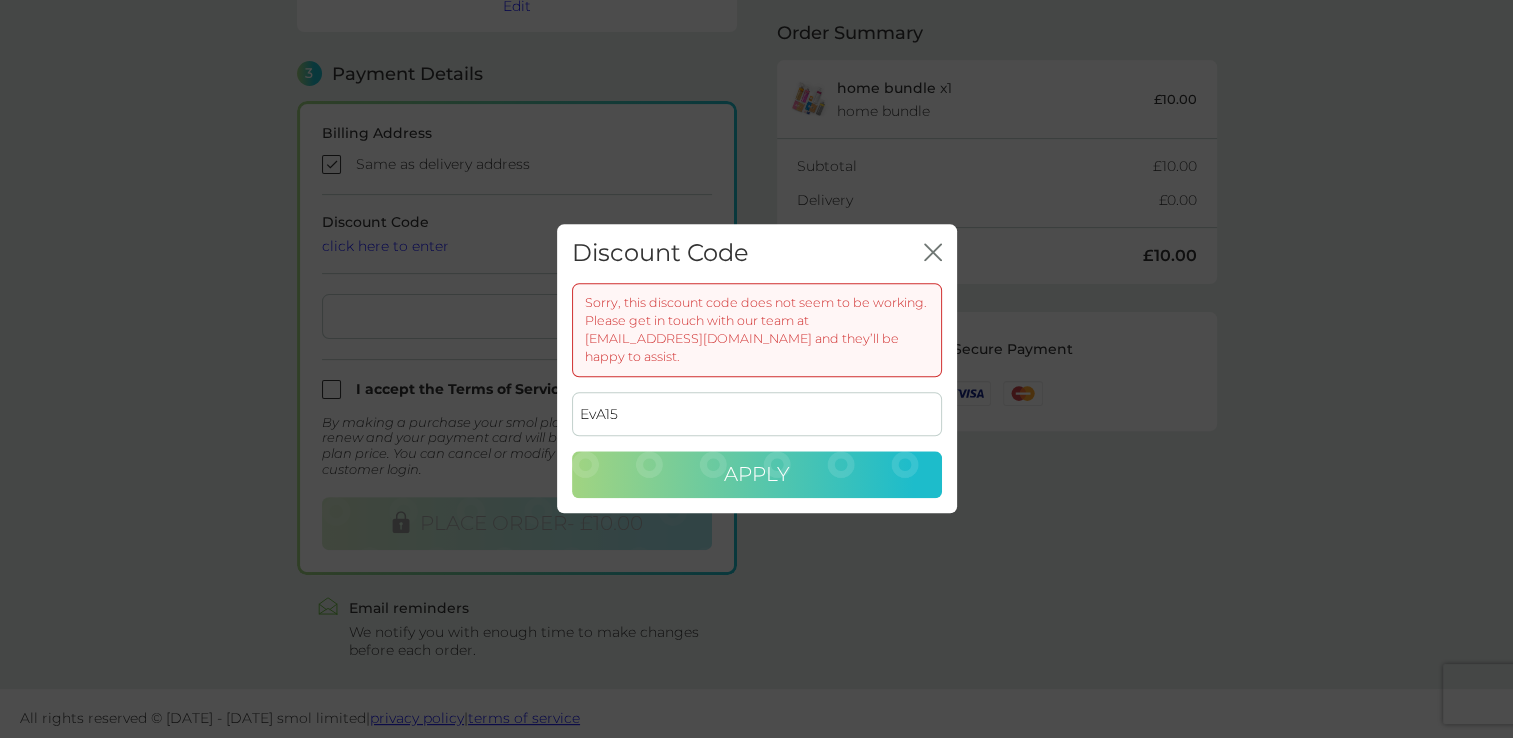 scroll, scrollTop: 526, scrollLeft: 0, axis: vertical 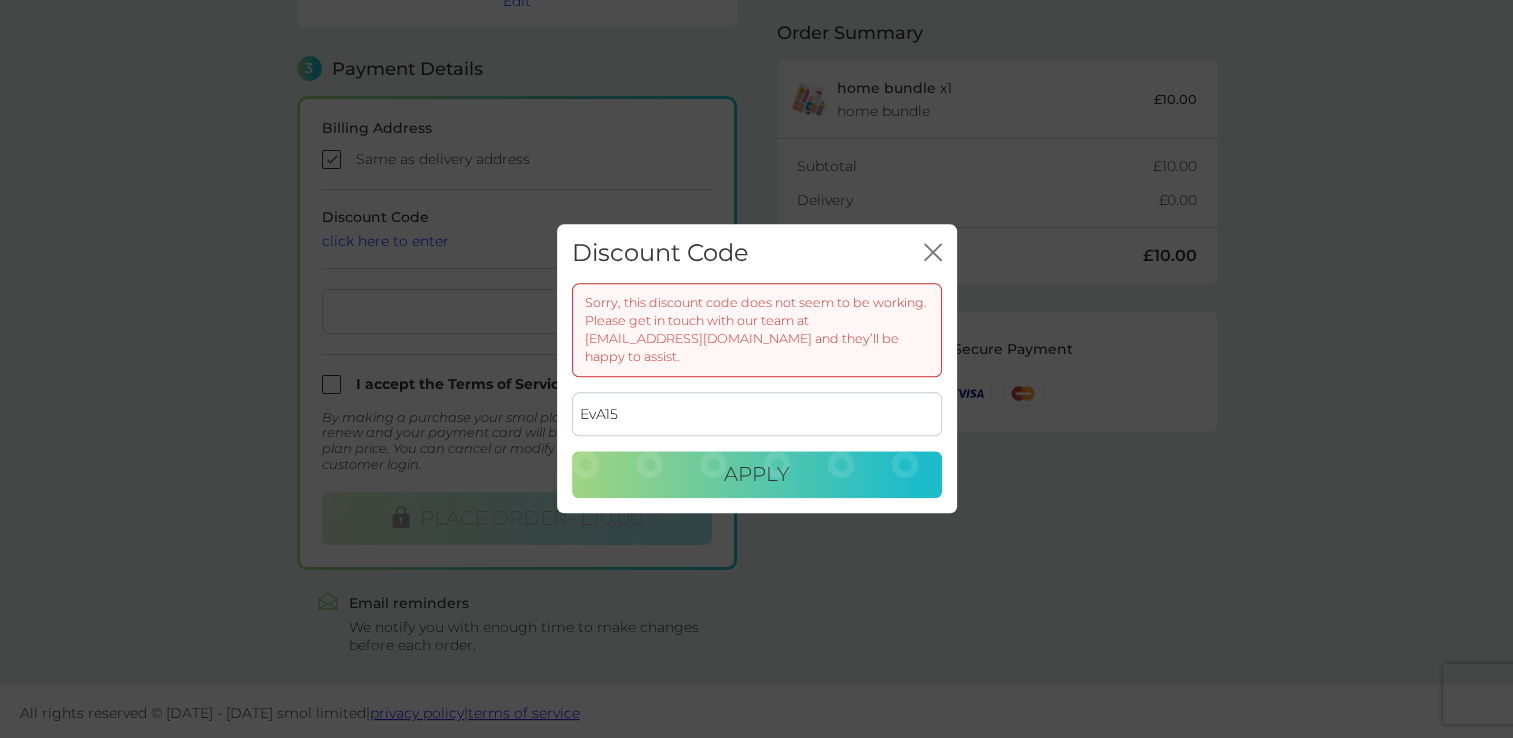 click on "Discount Code close" at bounding box center [757, 253] 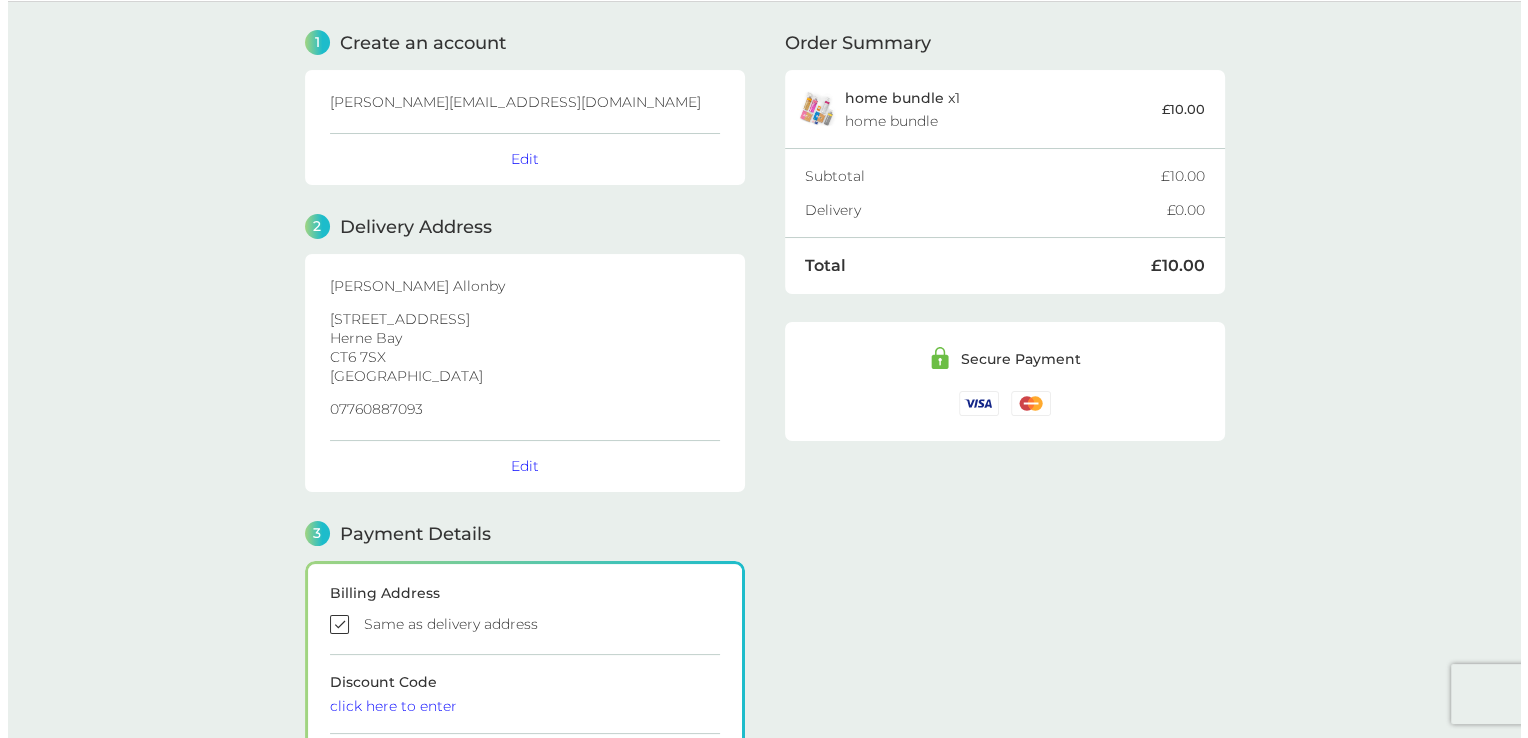 scroll, scrollTop: 0, scrollLeft: 0, axis: both 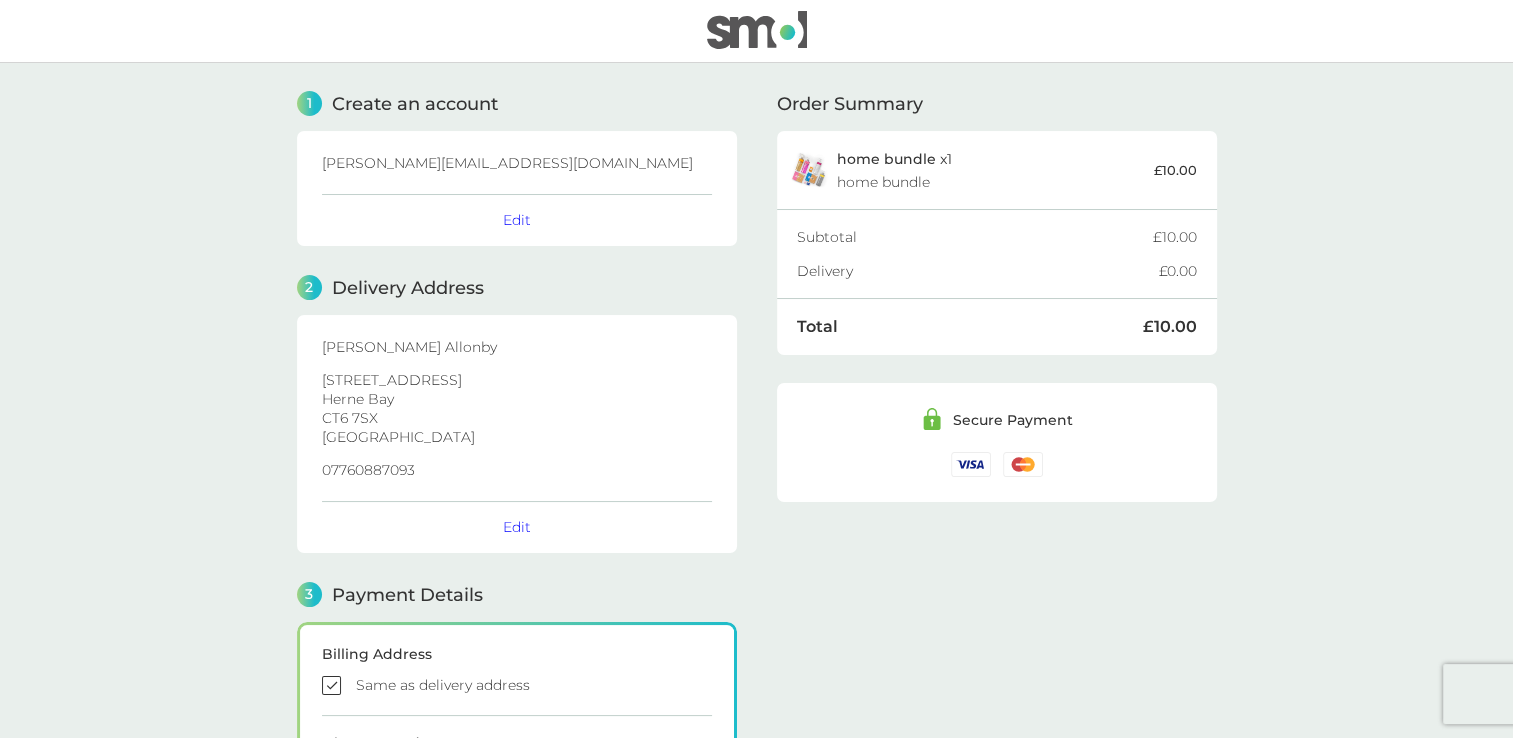 click at bounding box center (757, 30) 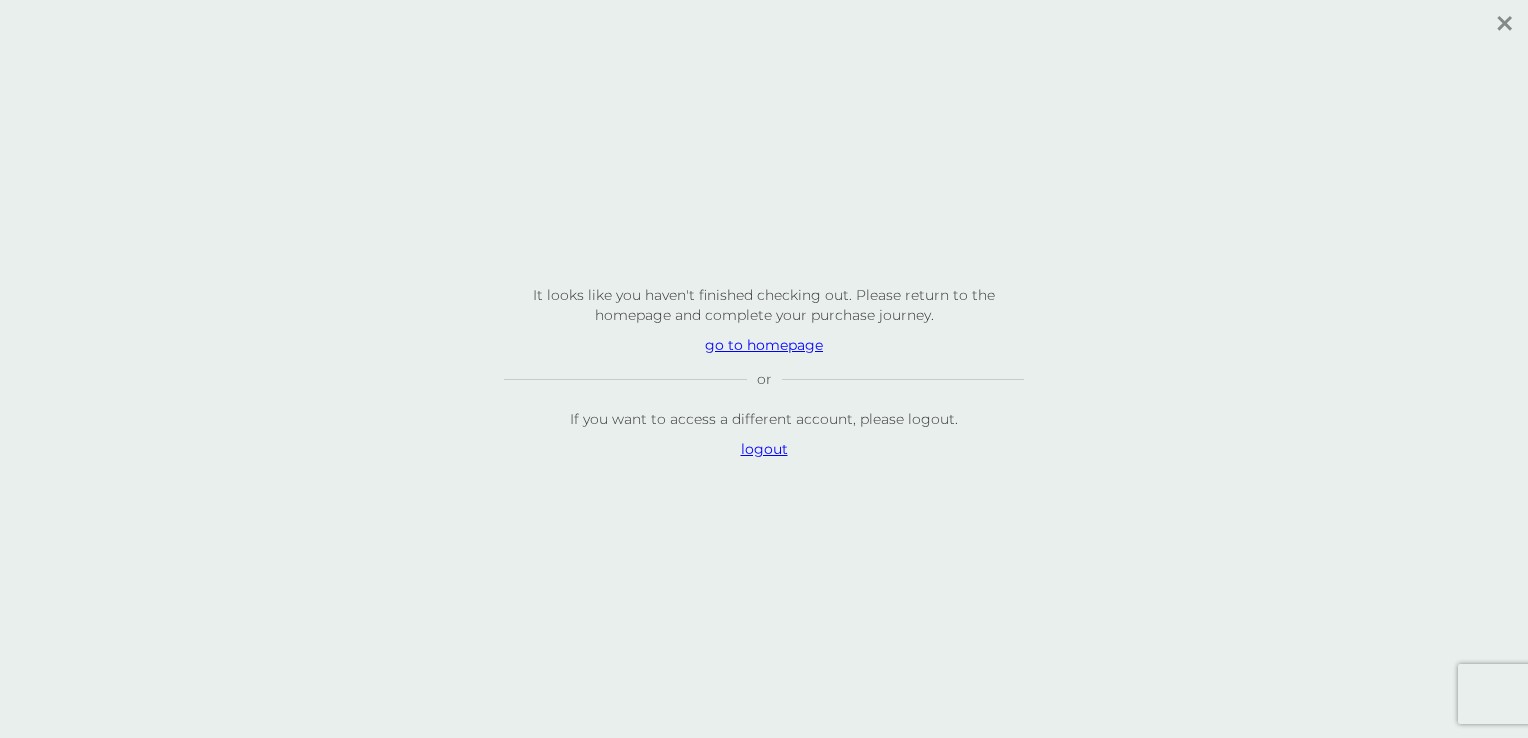 click on "go to homepage" at bounding box center (764, 345) 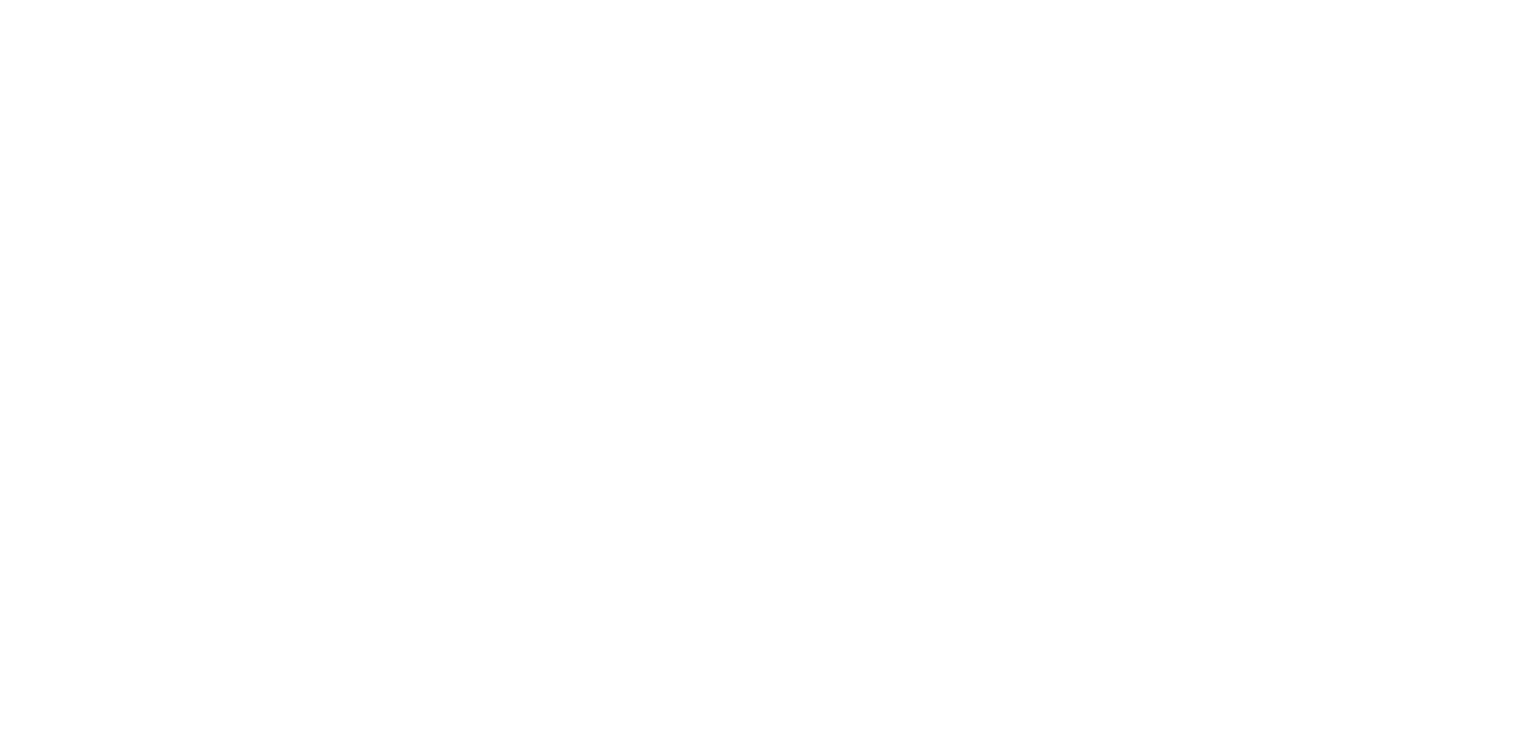 scroll, scrollTop: 0, scrollLeft: 0, axis: both 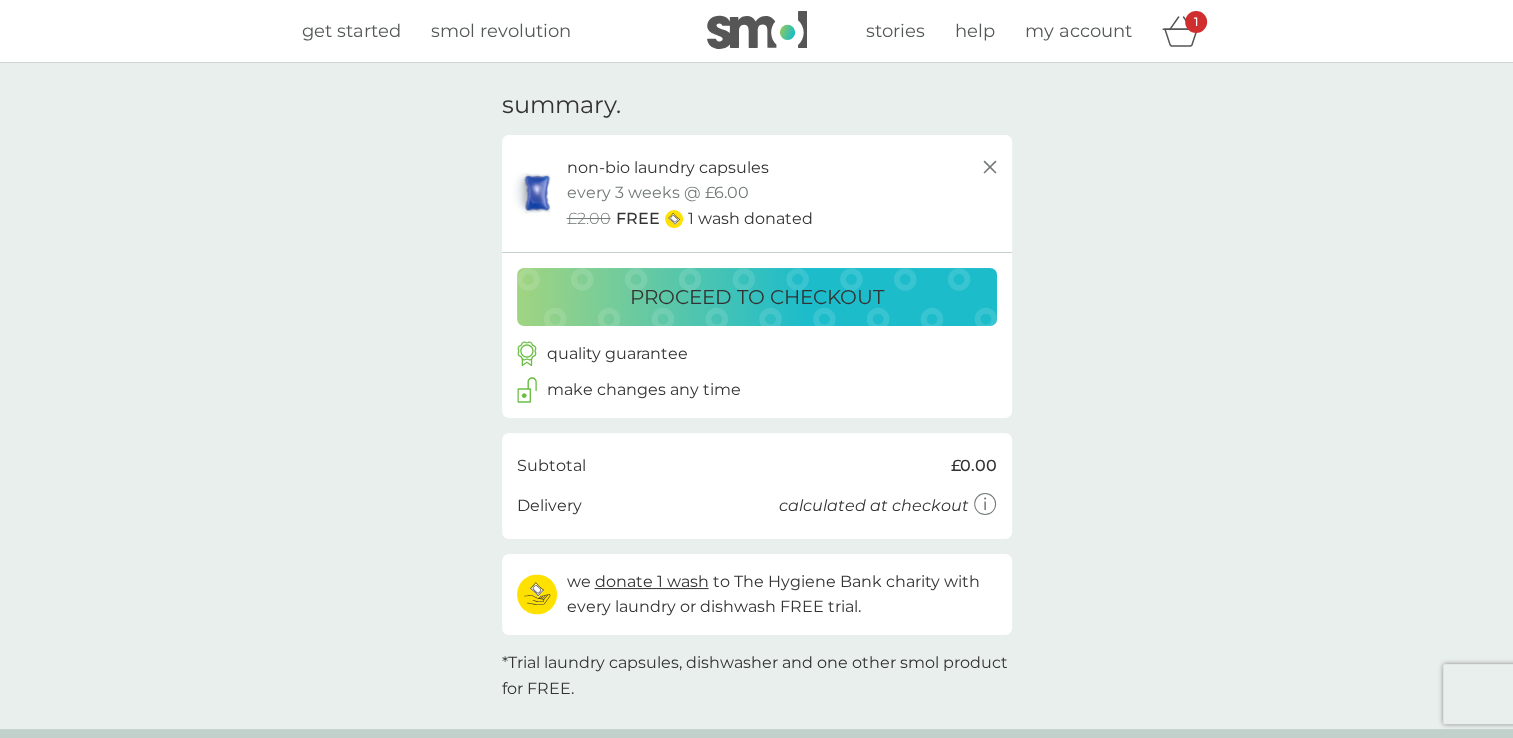 click on "get started" at bounding box center (351, 31) 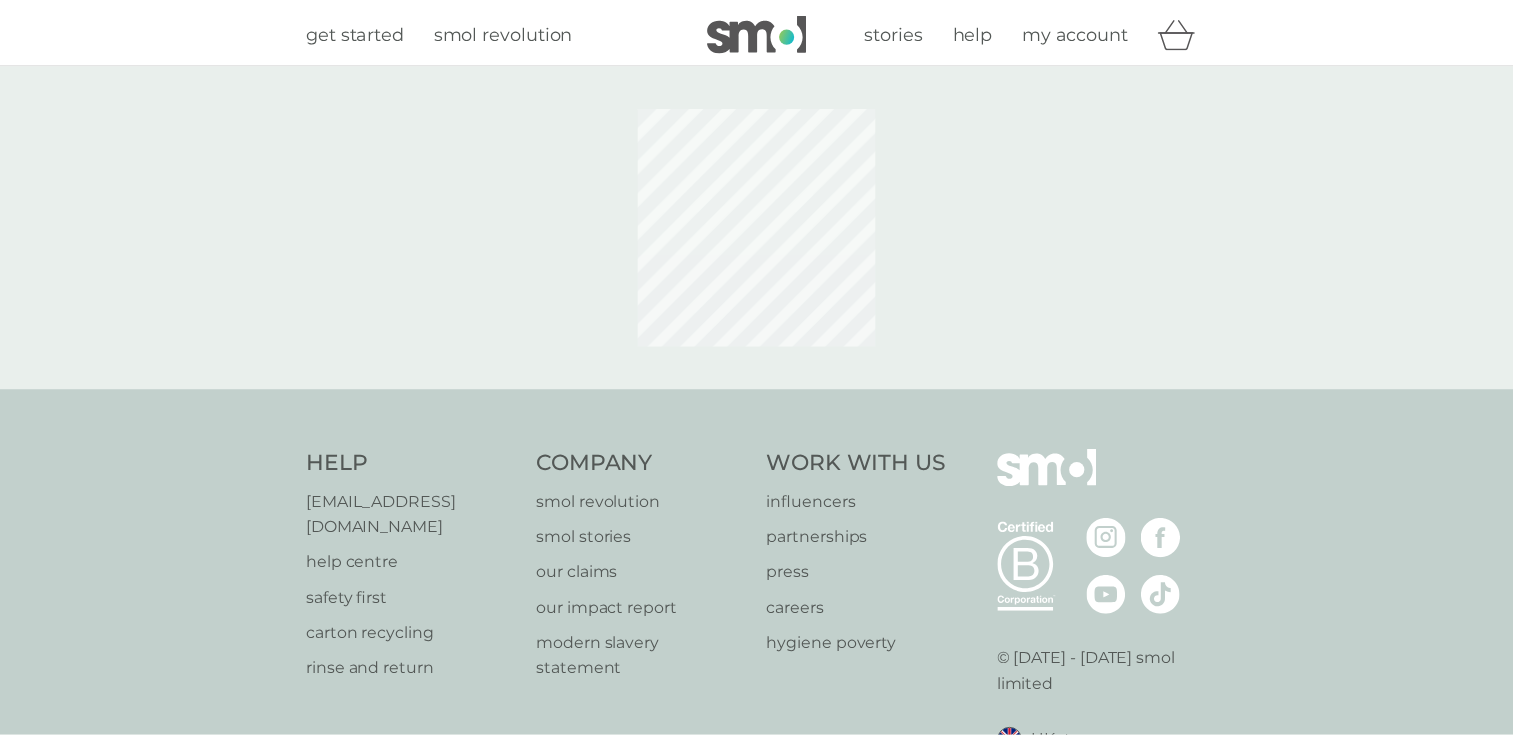 scroll, scrollTop: 0, scrollLeft: 0, axis: both 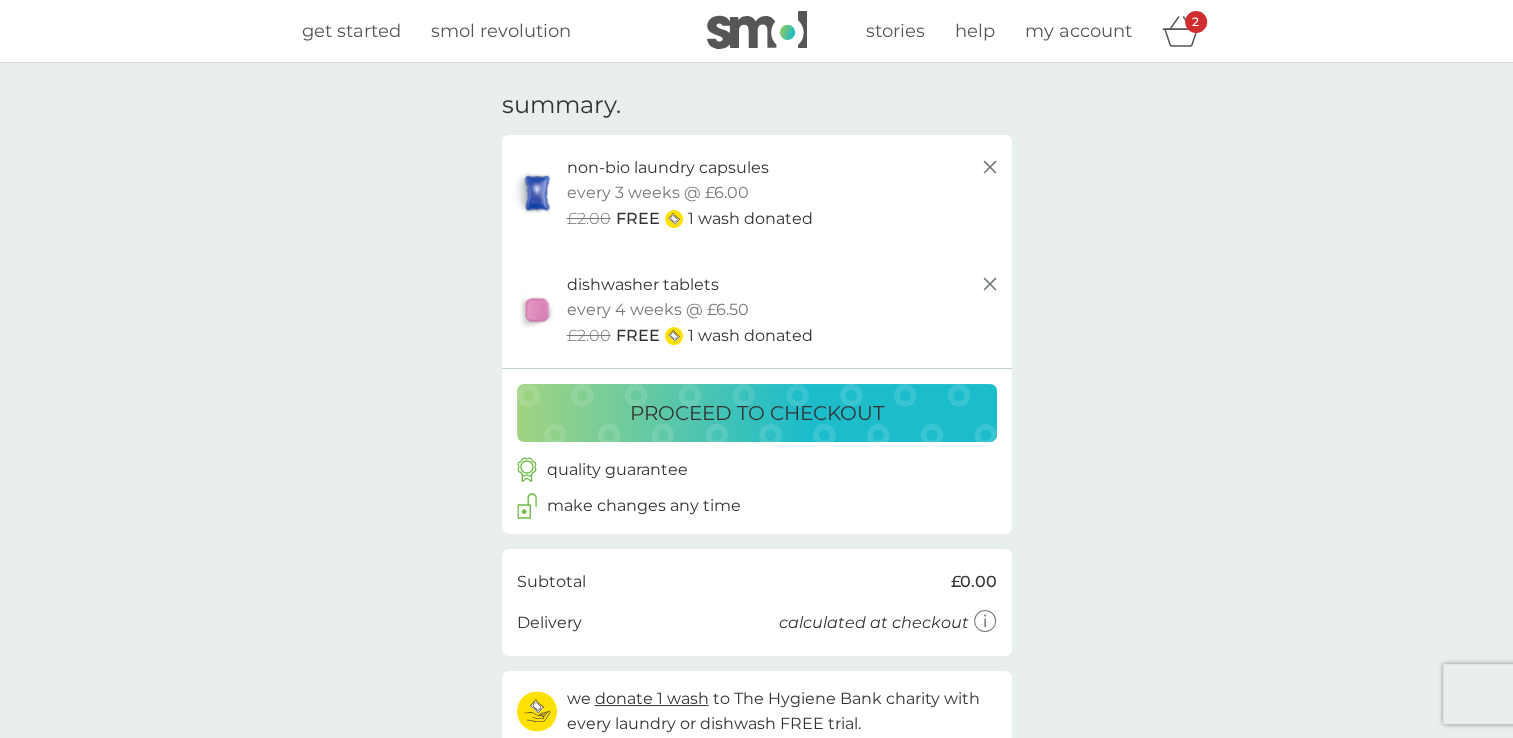 click on "get started" at bounding box center (351, 31) 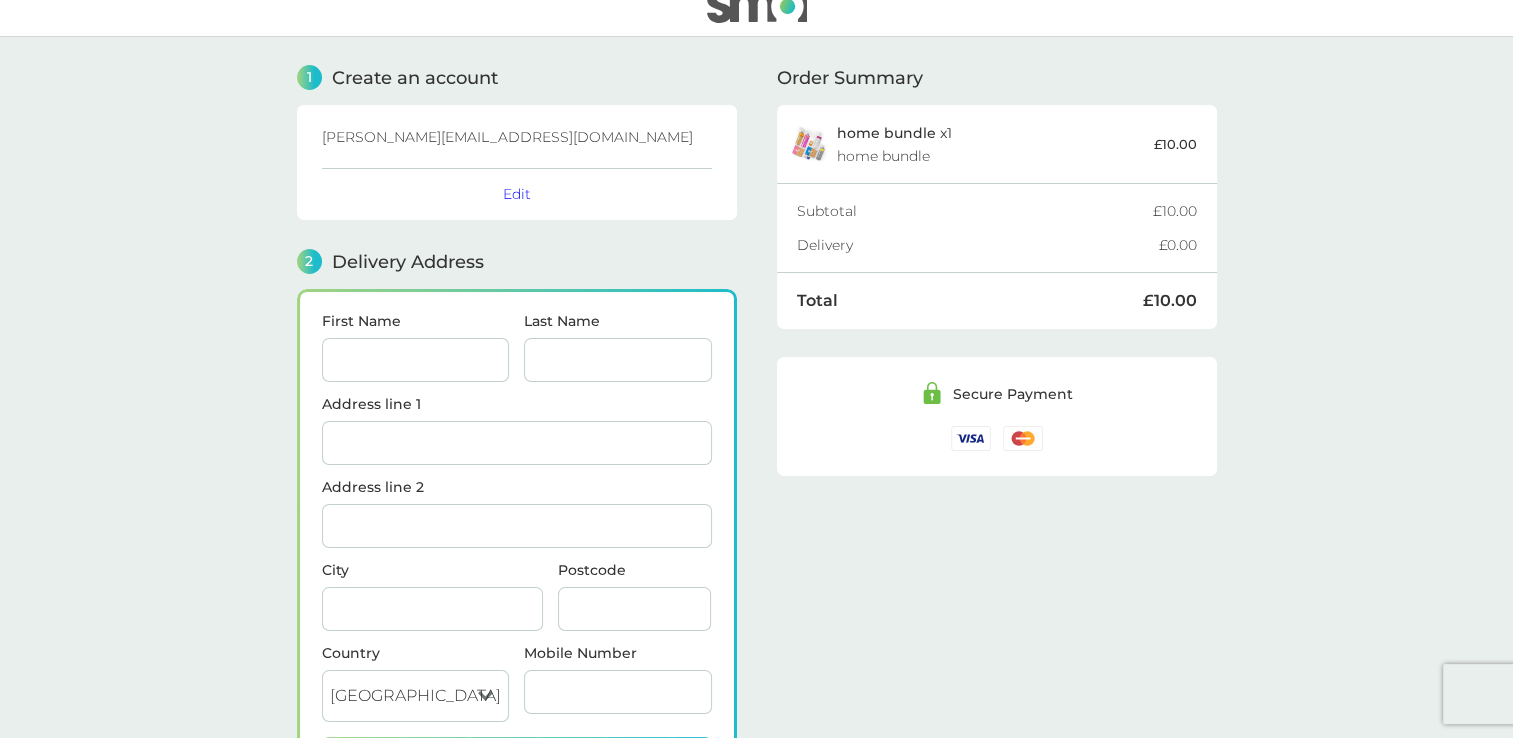 scroll, scrollTop: 244, scrollLeft: 0, axis: vertical 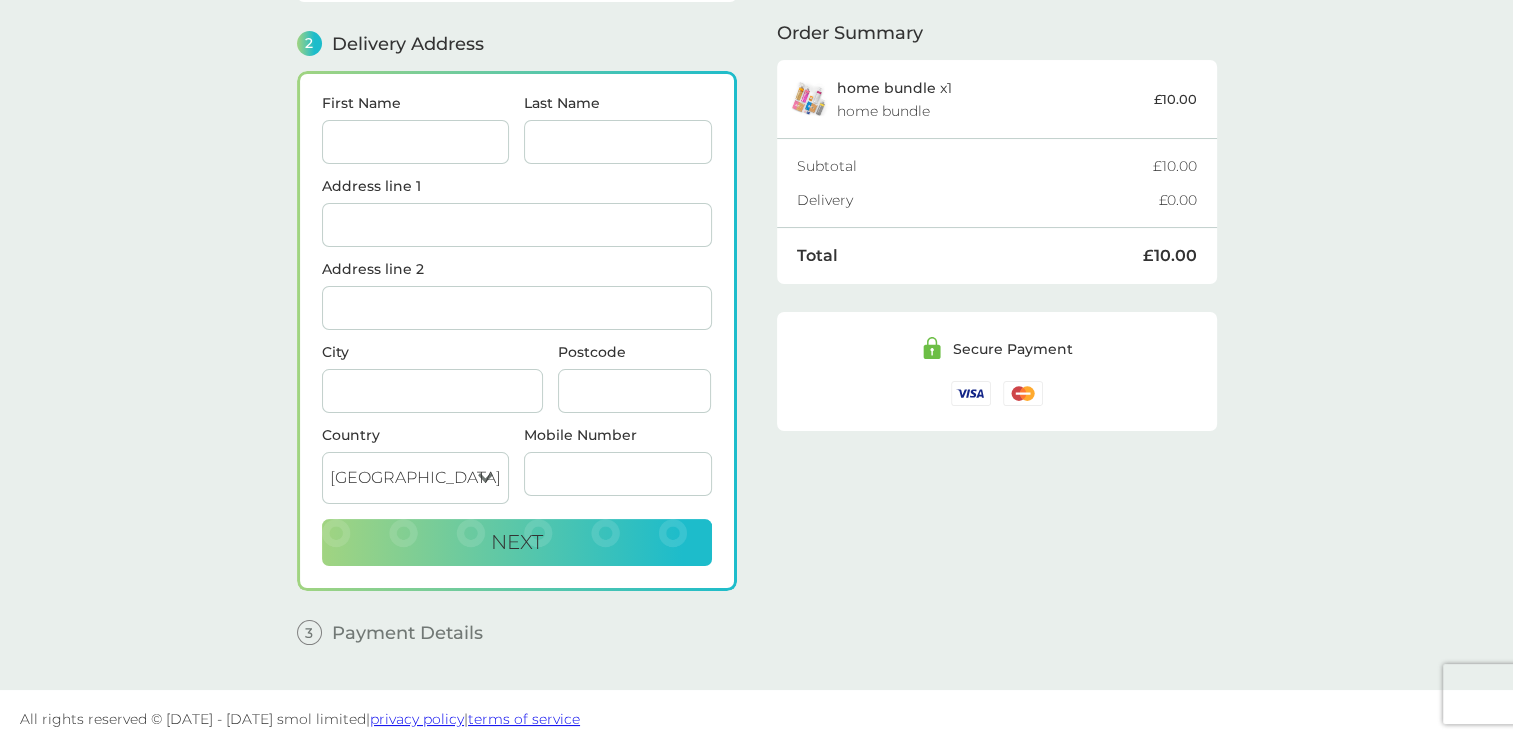 click on "First Name" at bounding box center [416, 142] 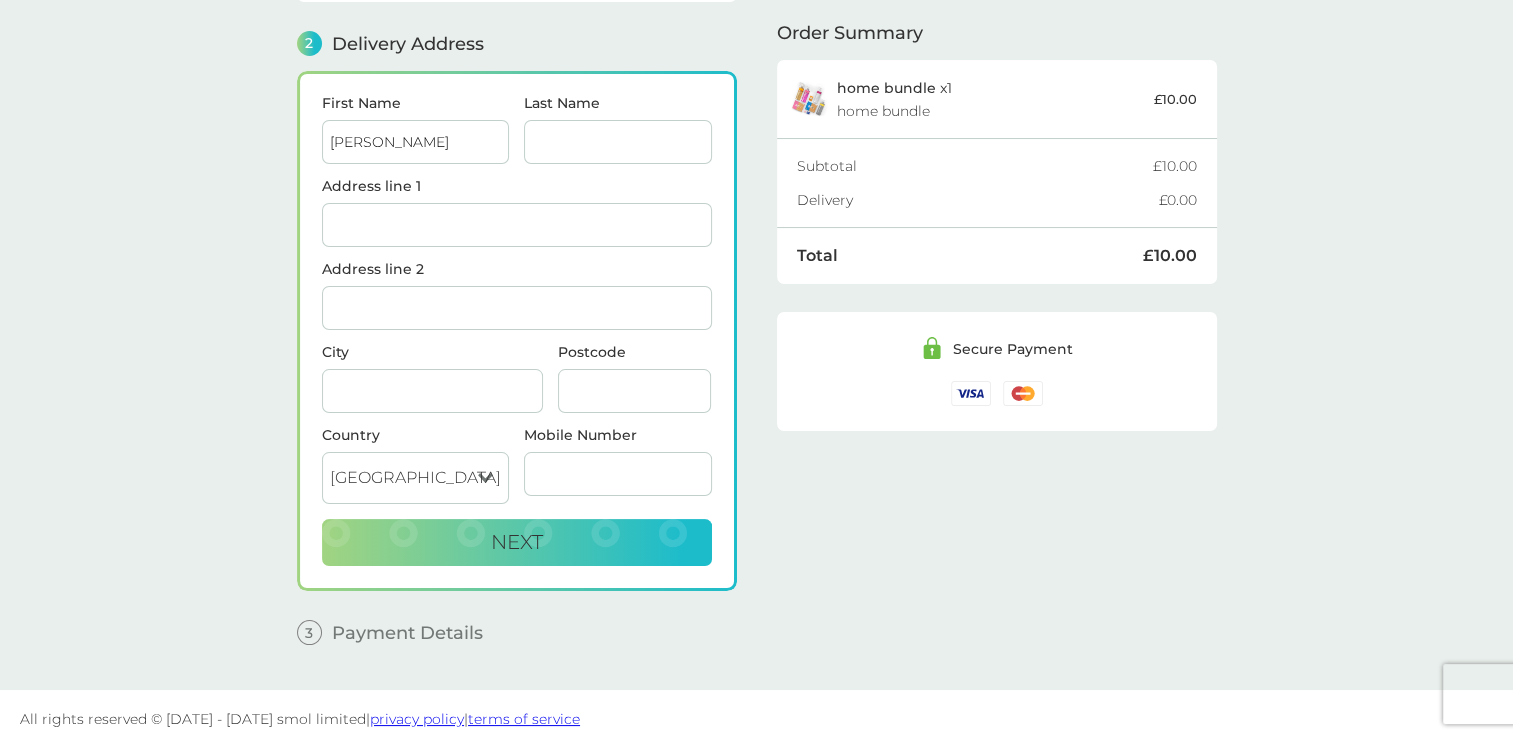 type on "Allonby" 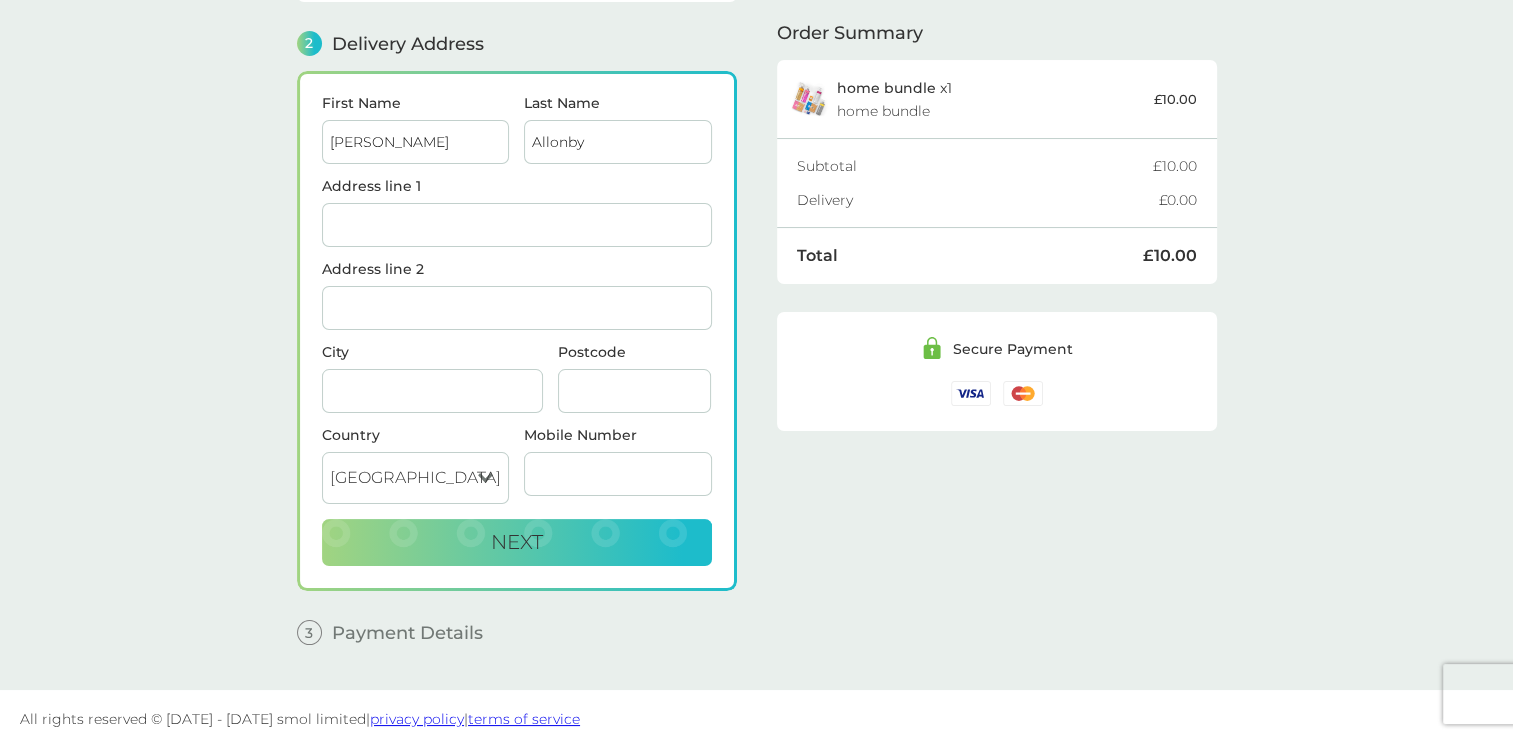 type on "[STREET_ADDRESS]" 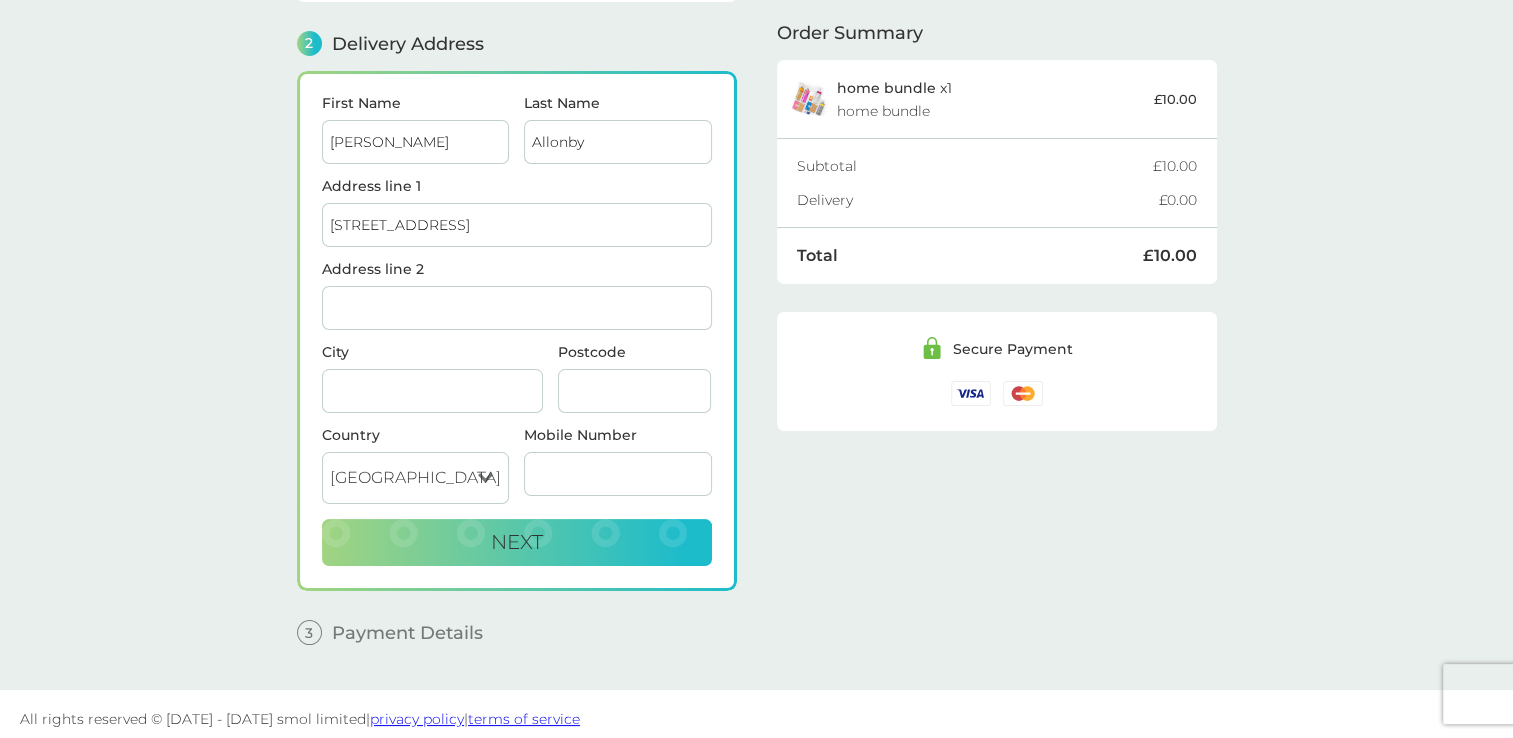 type on "Herne Bay" 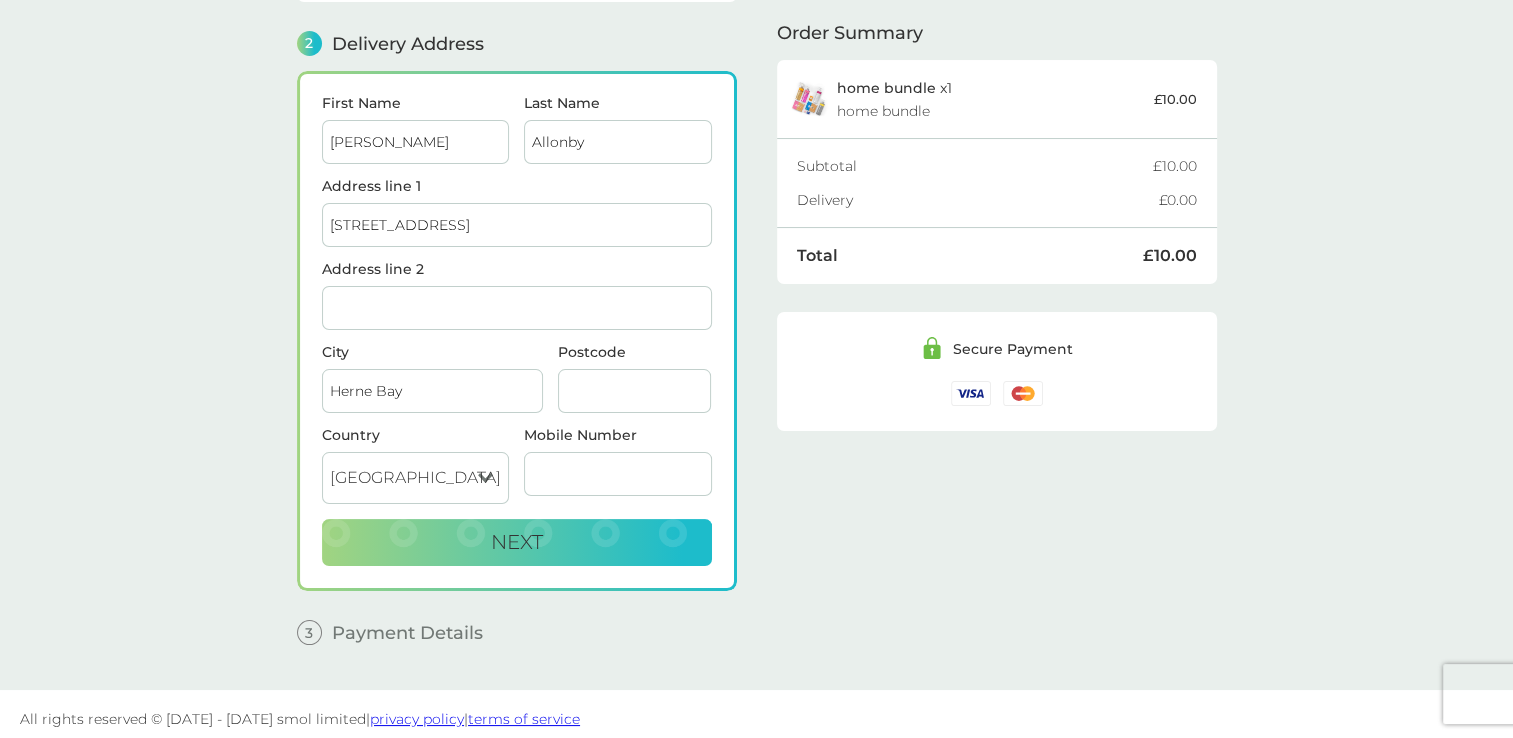 type on "CT6 7SX" 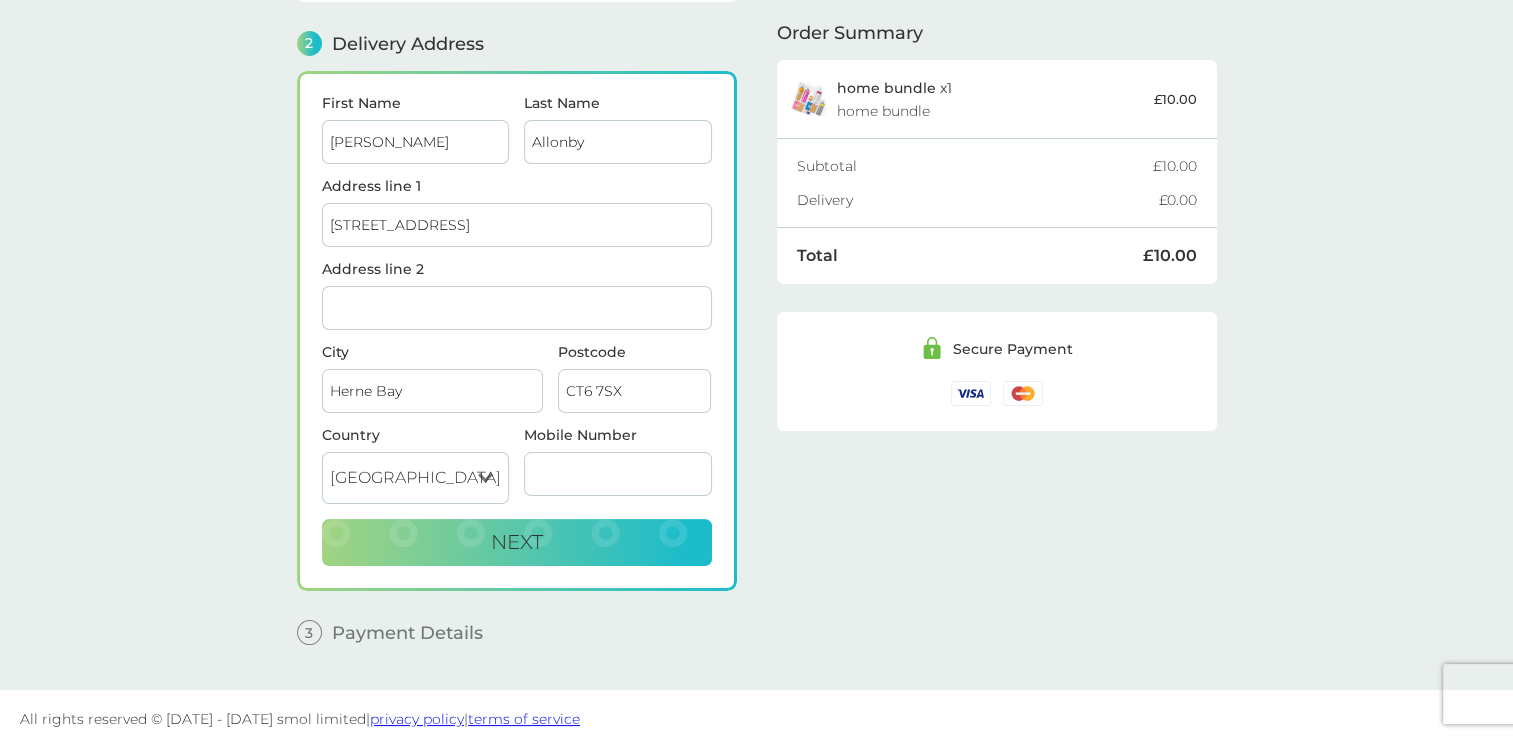 type on "07760887093" 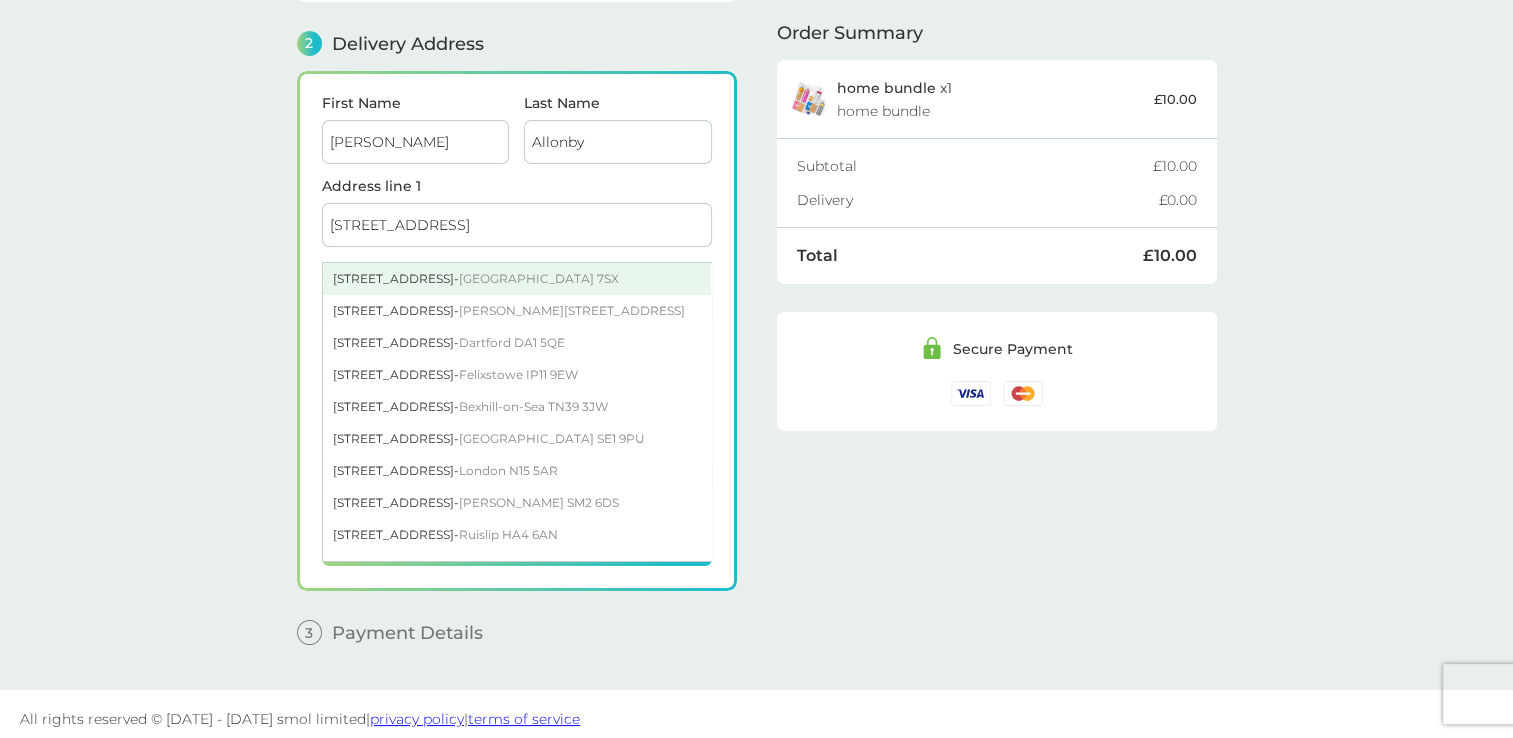 click on "[GEOGRAPHIC_DATA] 7SX" at bounding box center (539, 278) 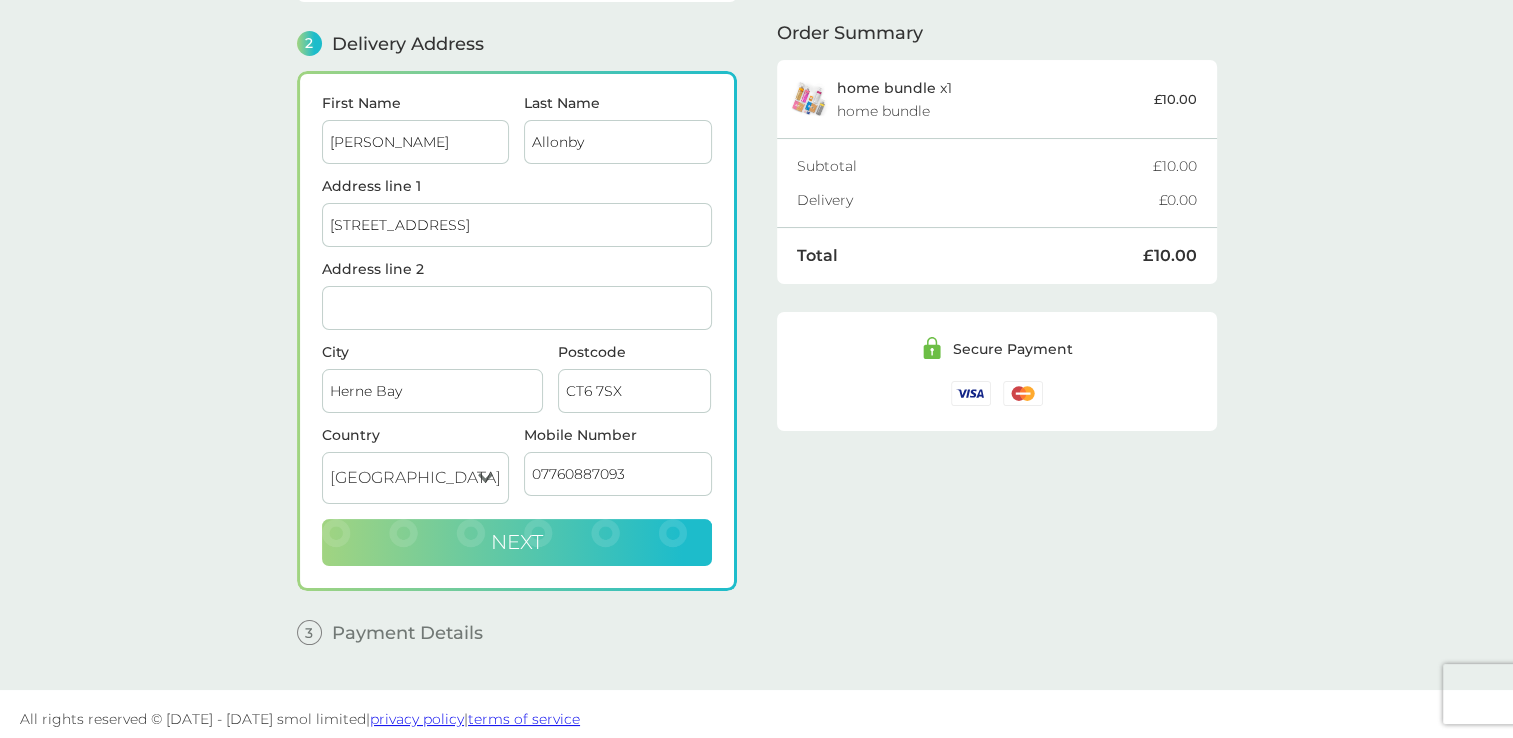 click on "Next" at bounding box center [517, 543] 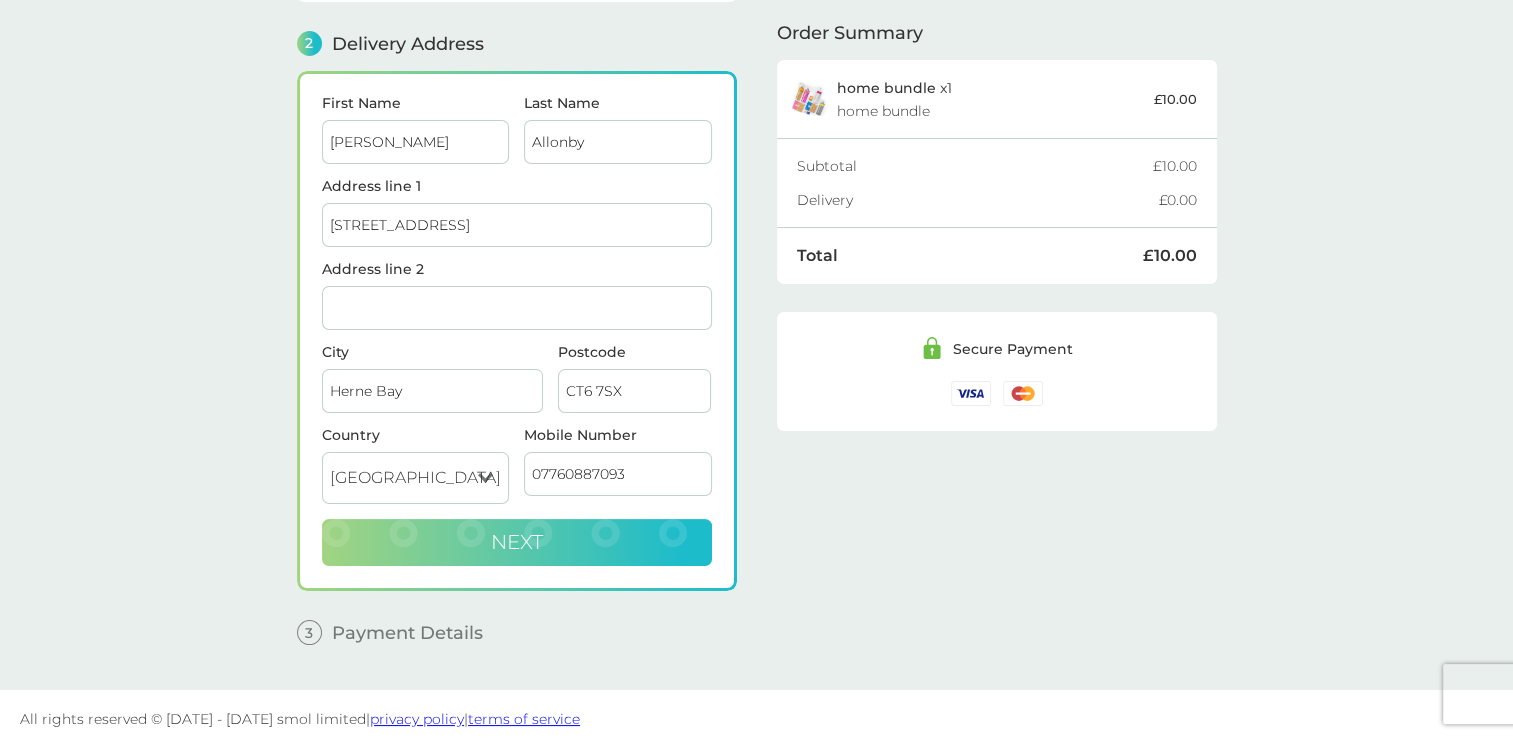 checkbox on "true" 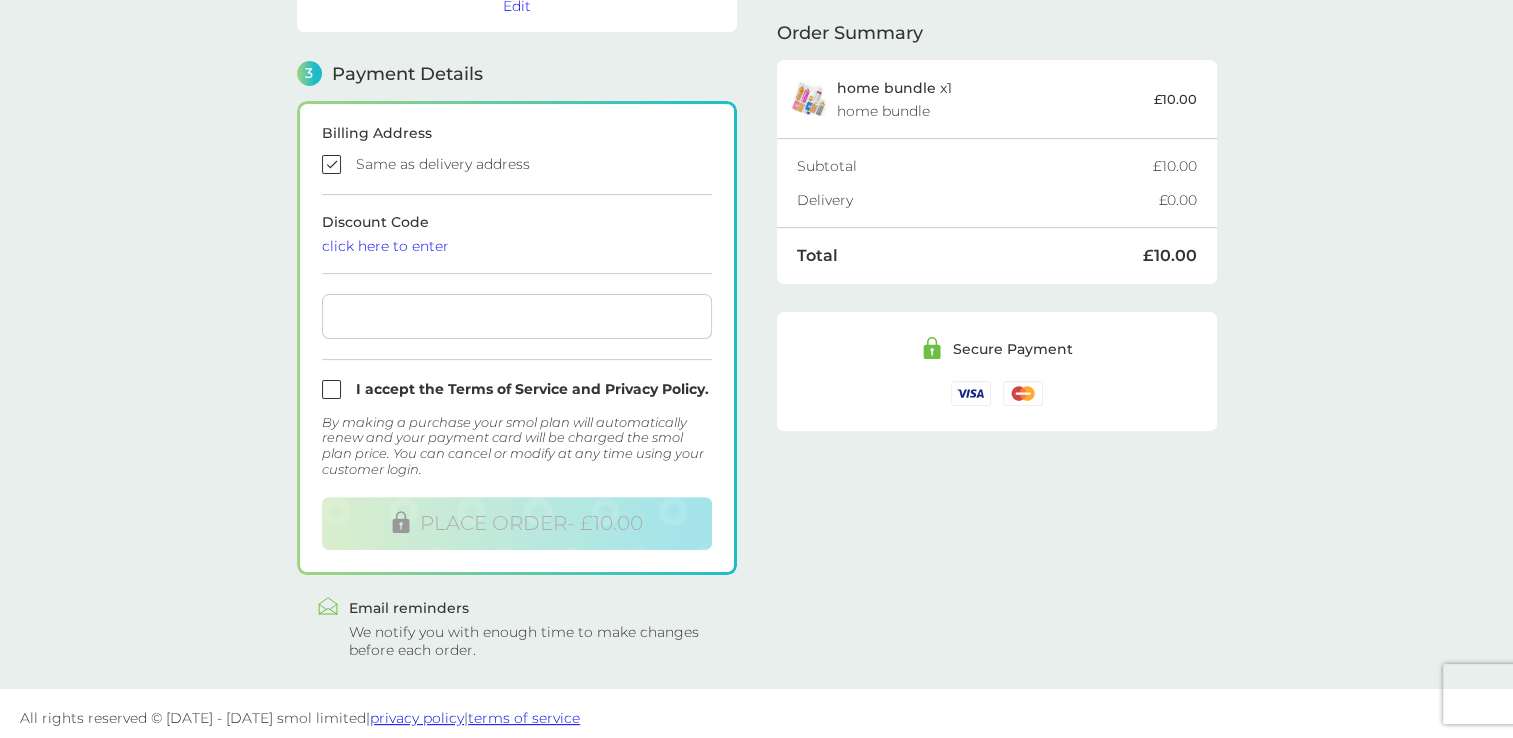 scroll, scrollTop: 526, scrollLeft: 0, axis: vertical 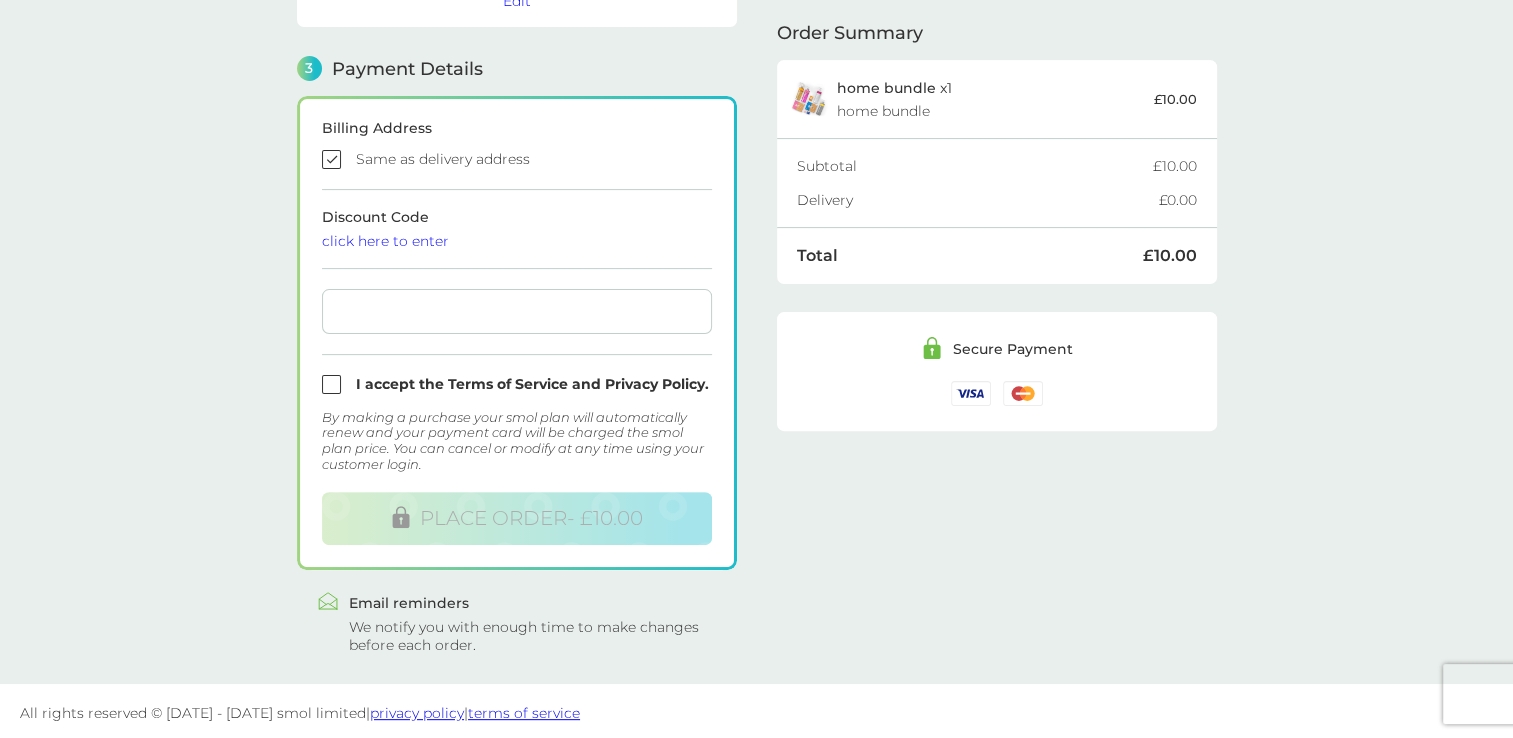 click at bounding box center [517, 384] 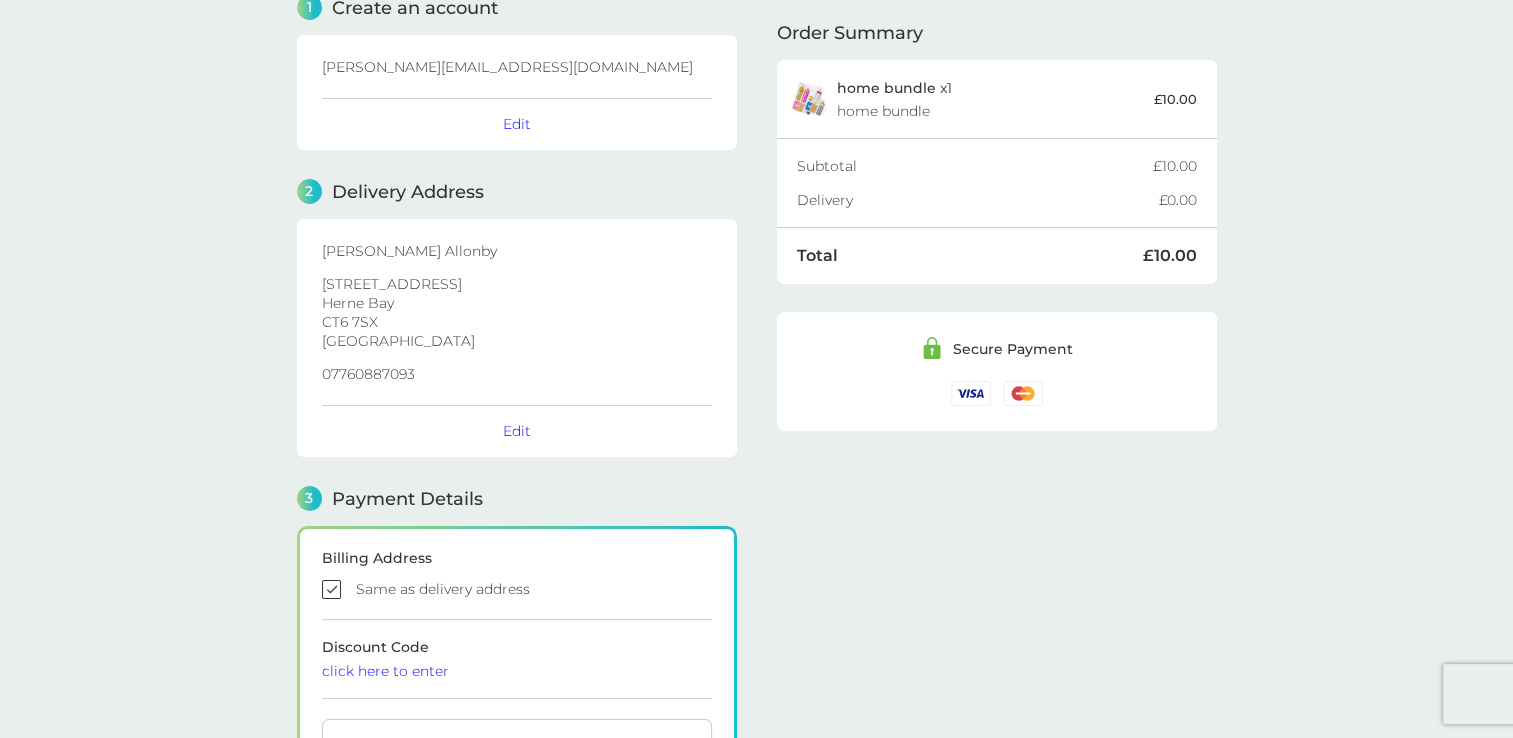 scroll, scrollTop: 0, scrollLeft: 0, axis: both 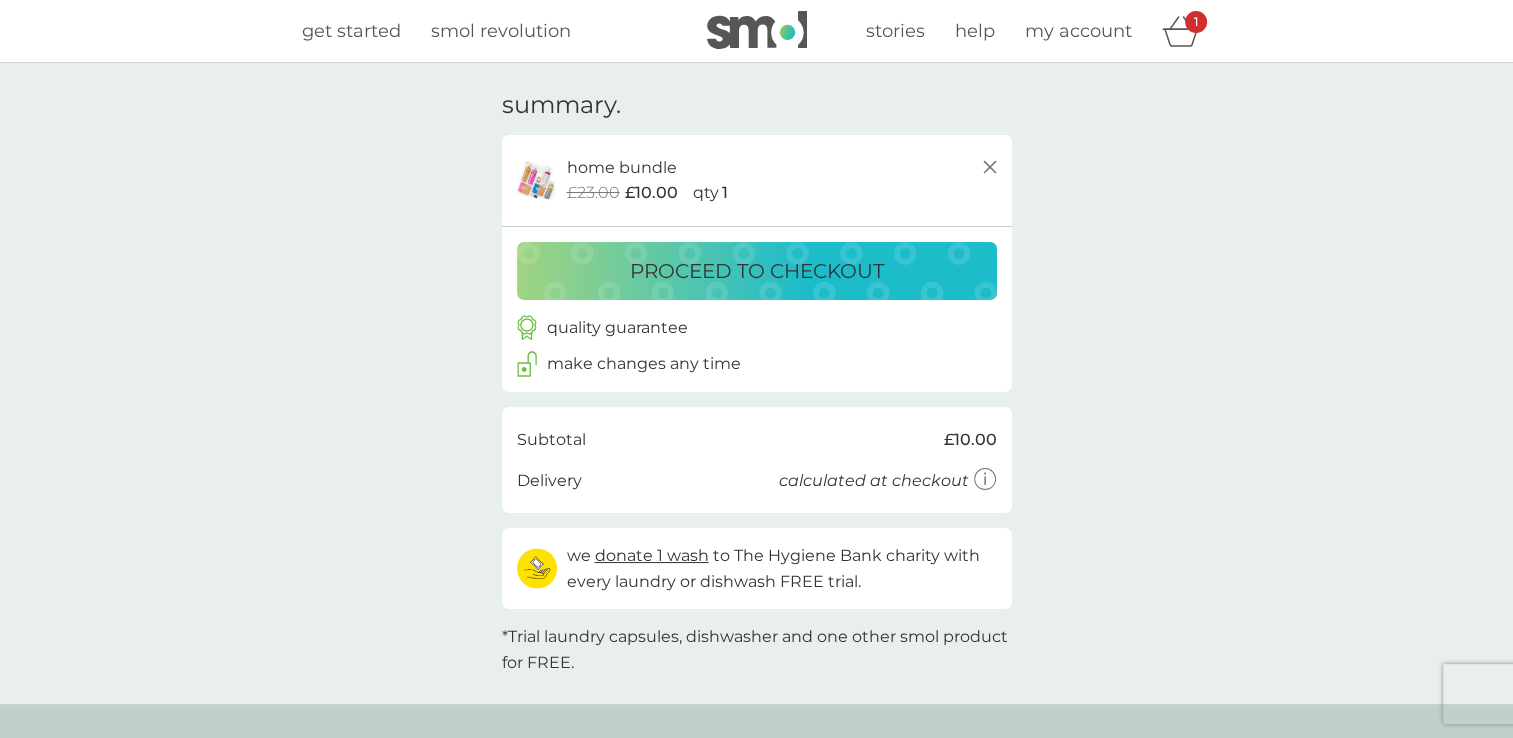 click on "proceed to checkout" at bounding box center [757, 271] 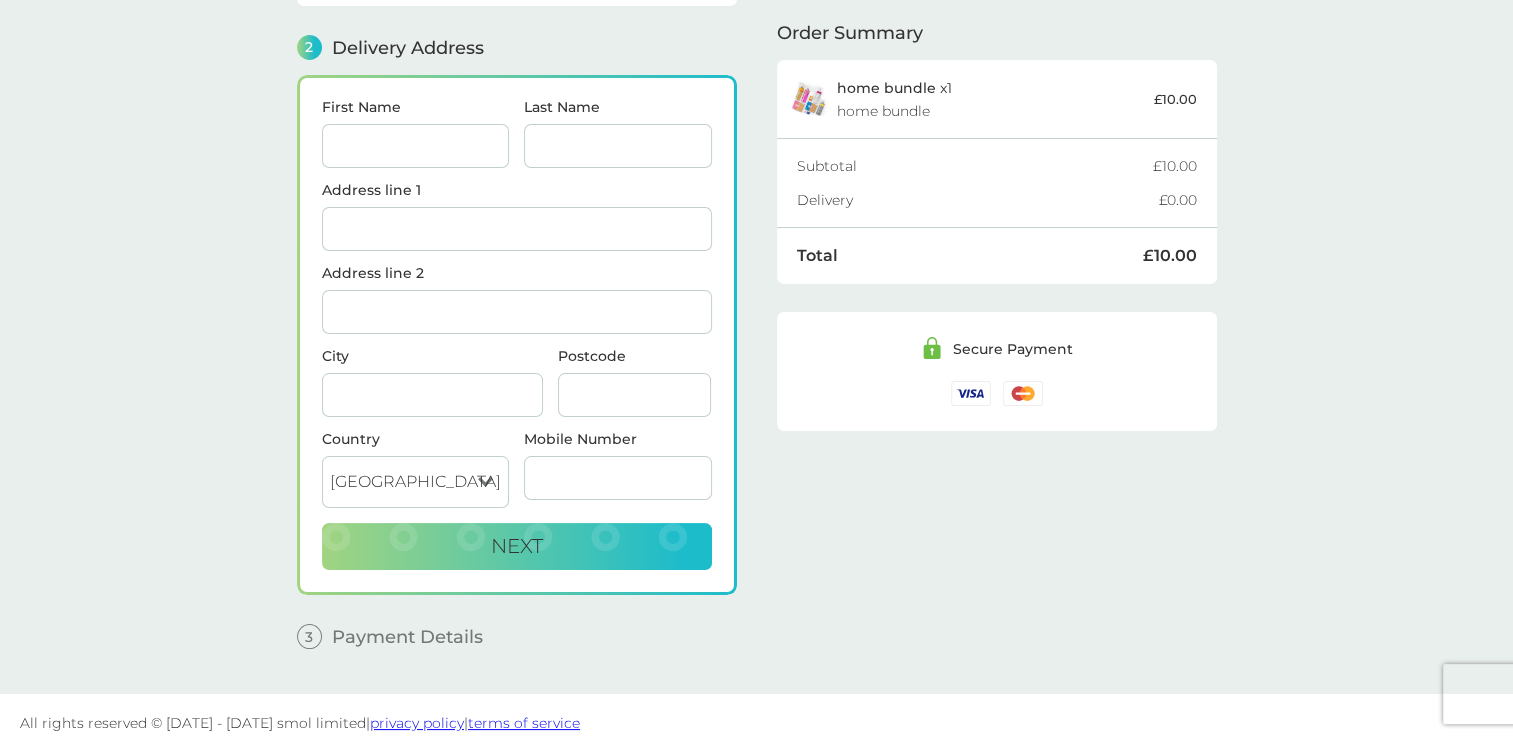 scroll, scrollTop: 244, scrollLeft: 0, axis: vertical 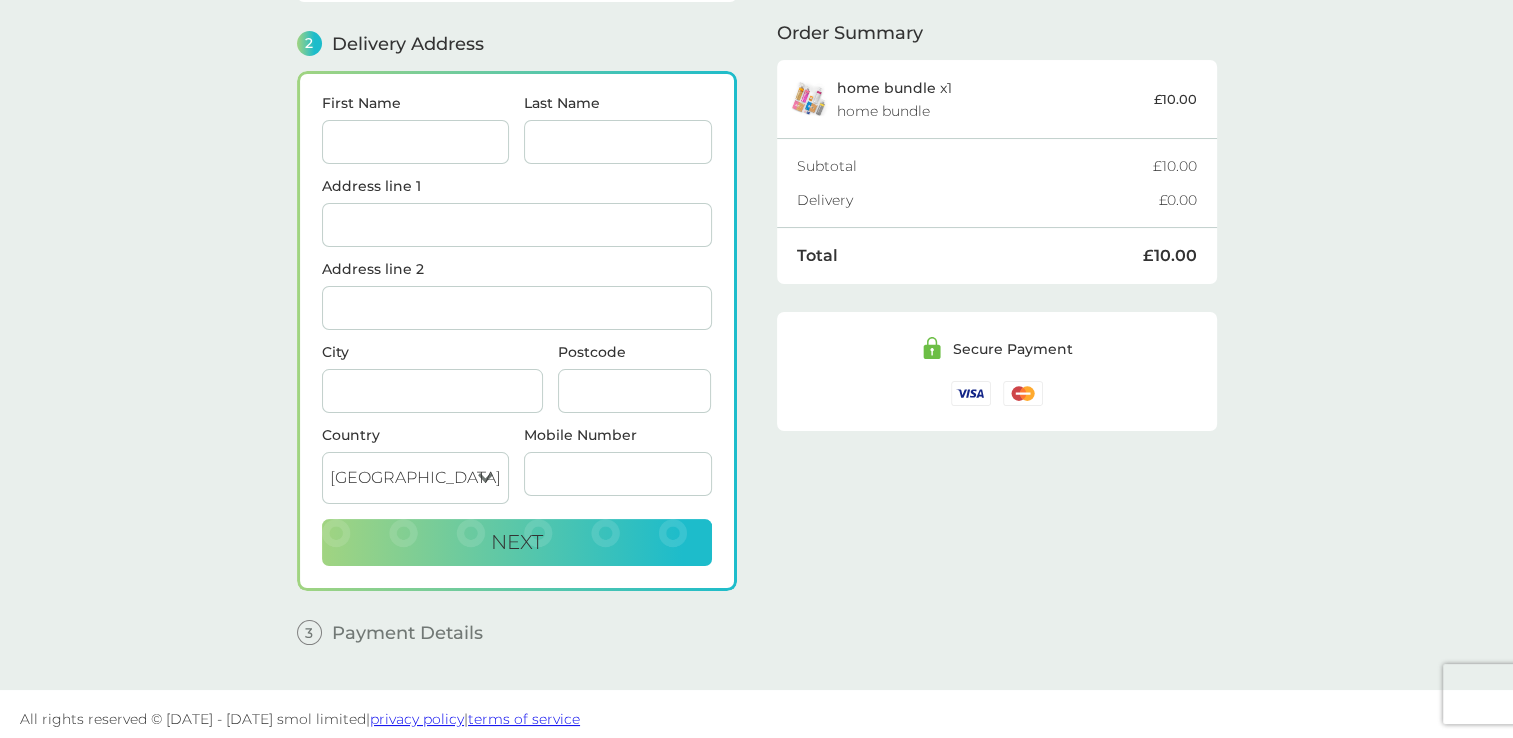 click on "First Name" at bounding box center [416, 142] 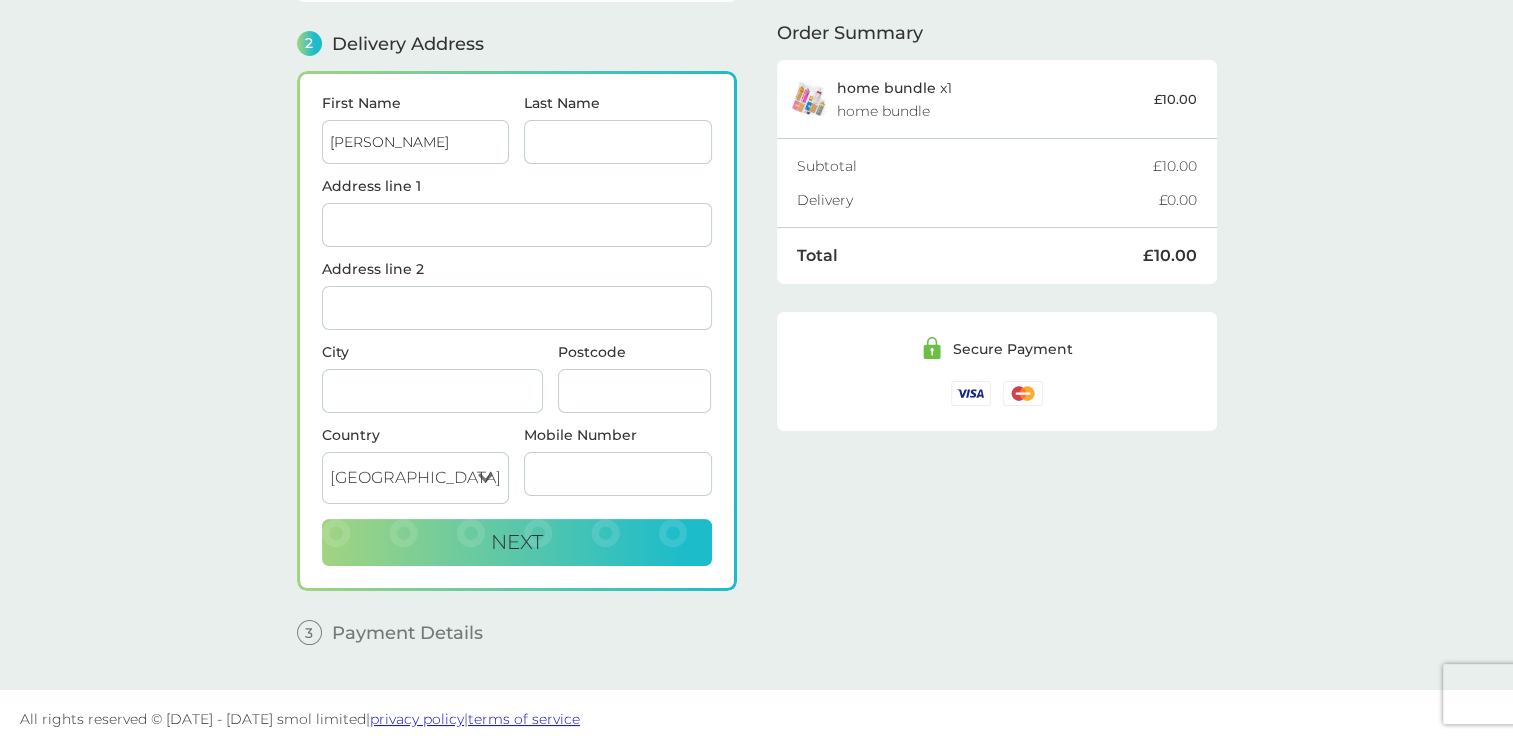 type on "Allonby" 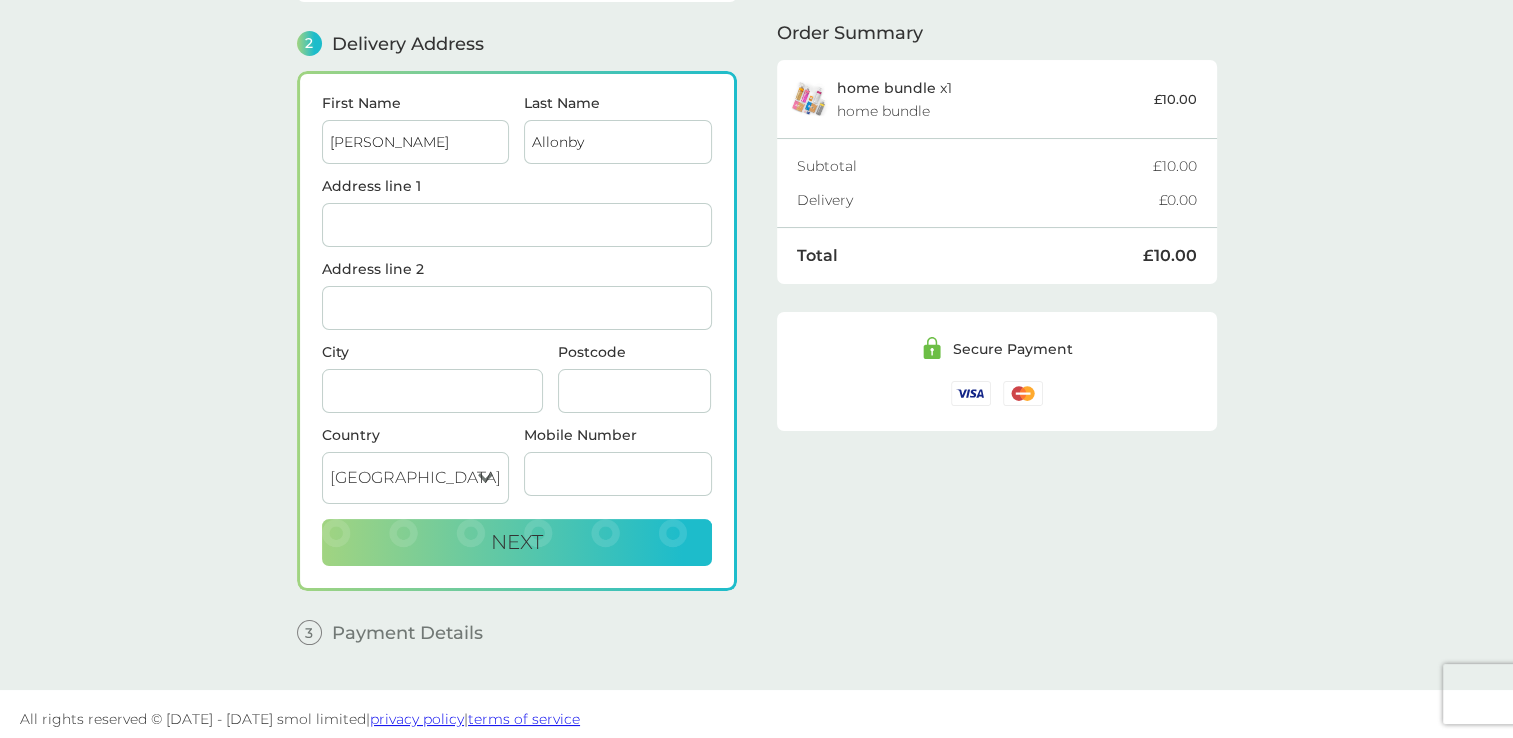 type on "[STREET_ADDRESS]" 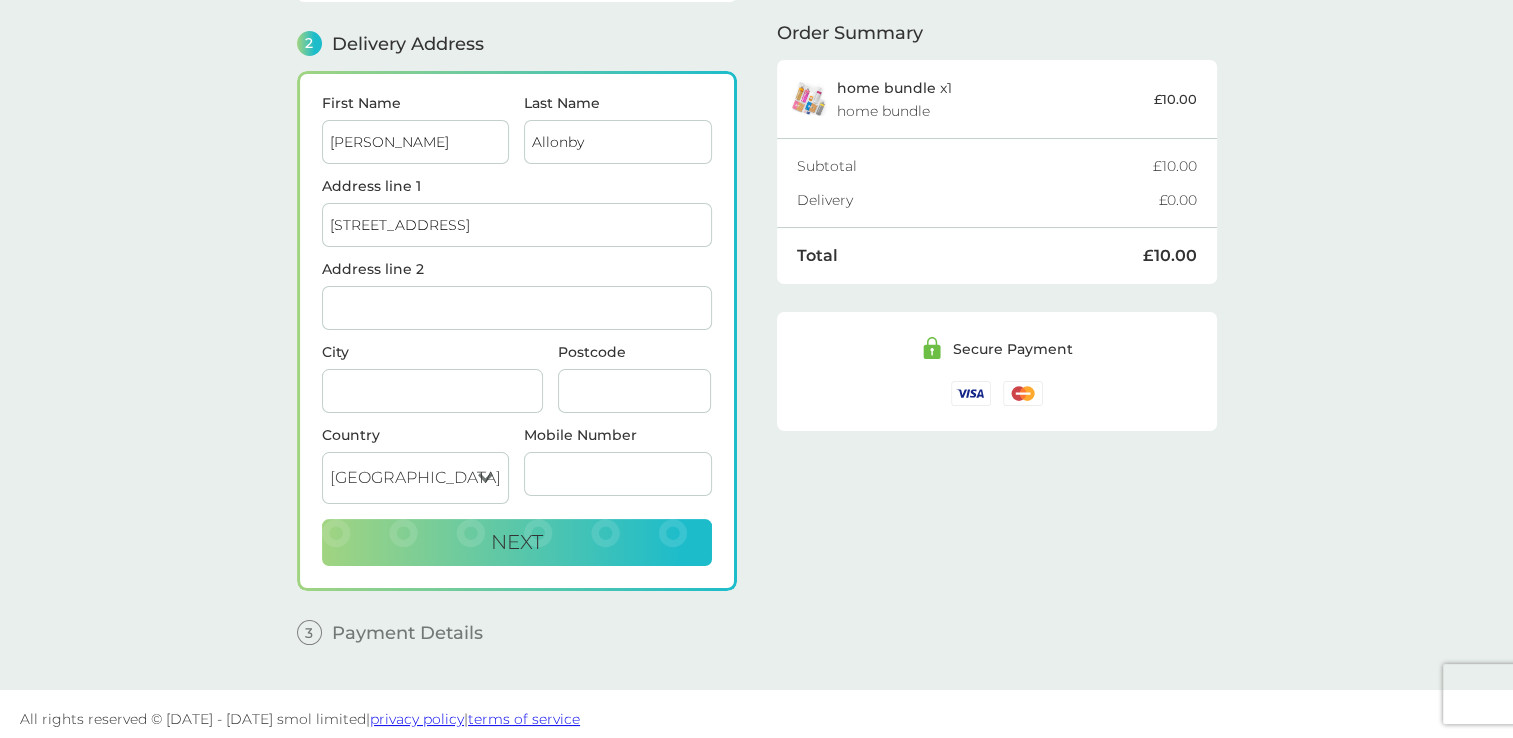 type on "Herne Bay" 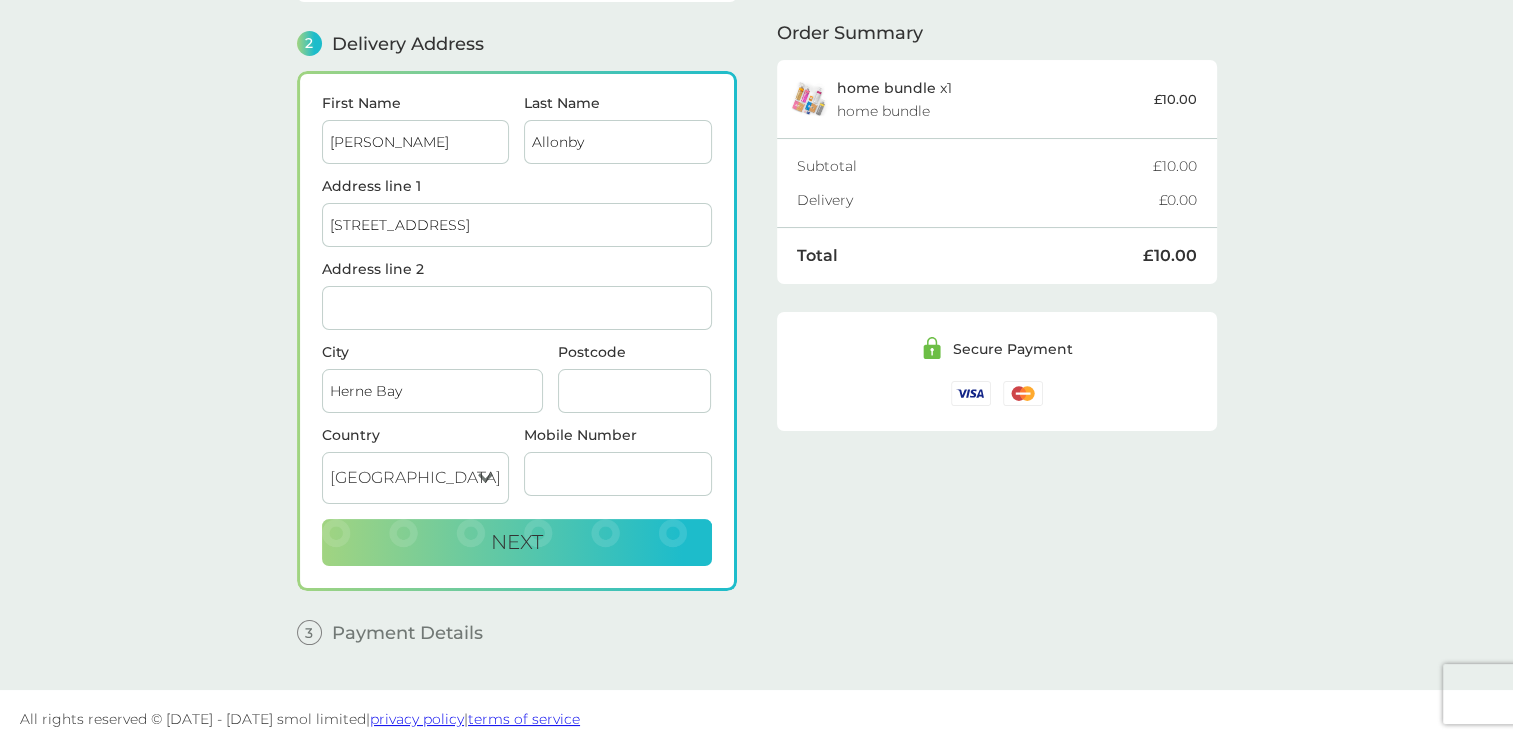 type on "CT6 7SX" 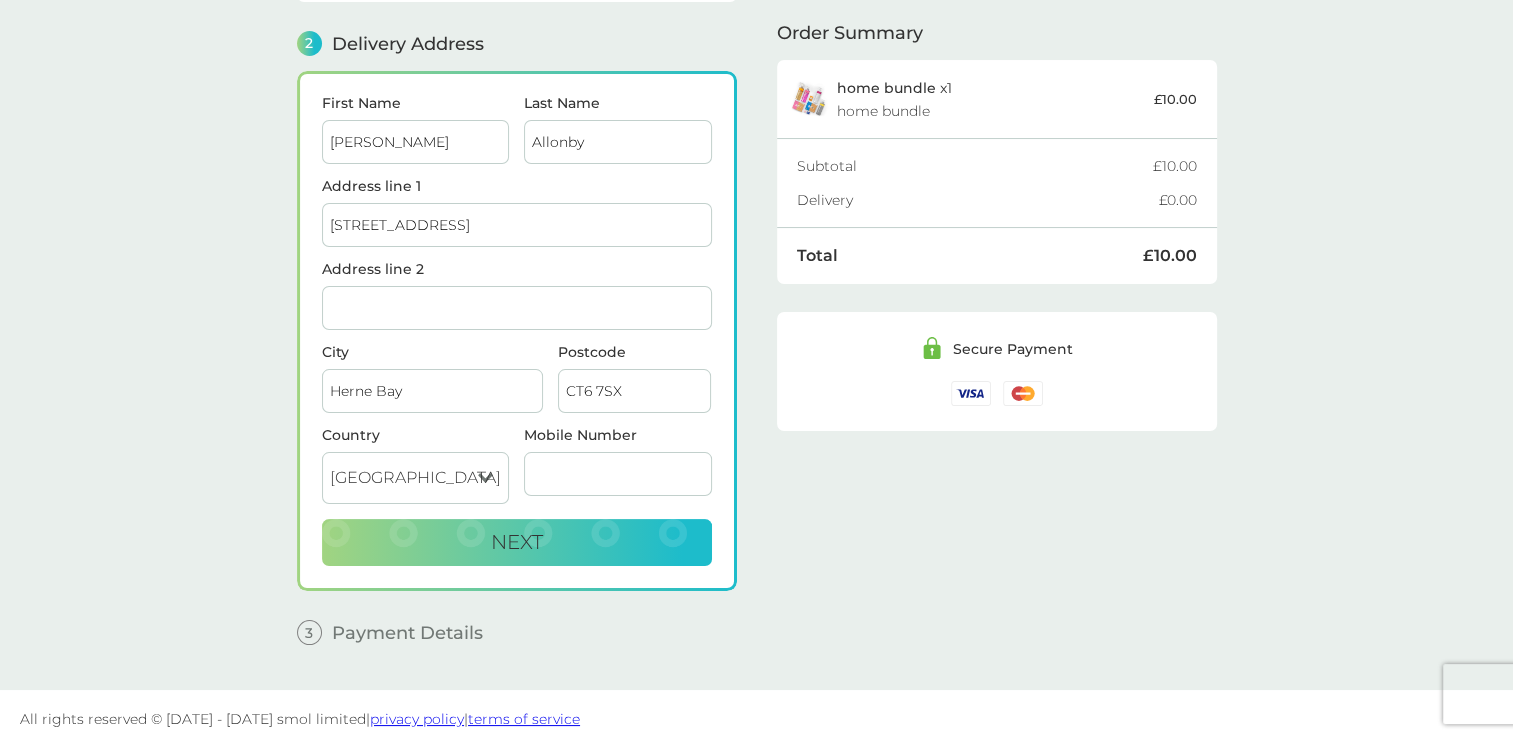 type on "07760887093" 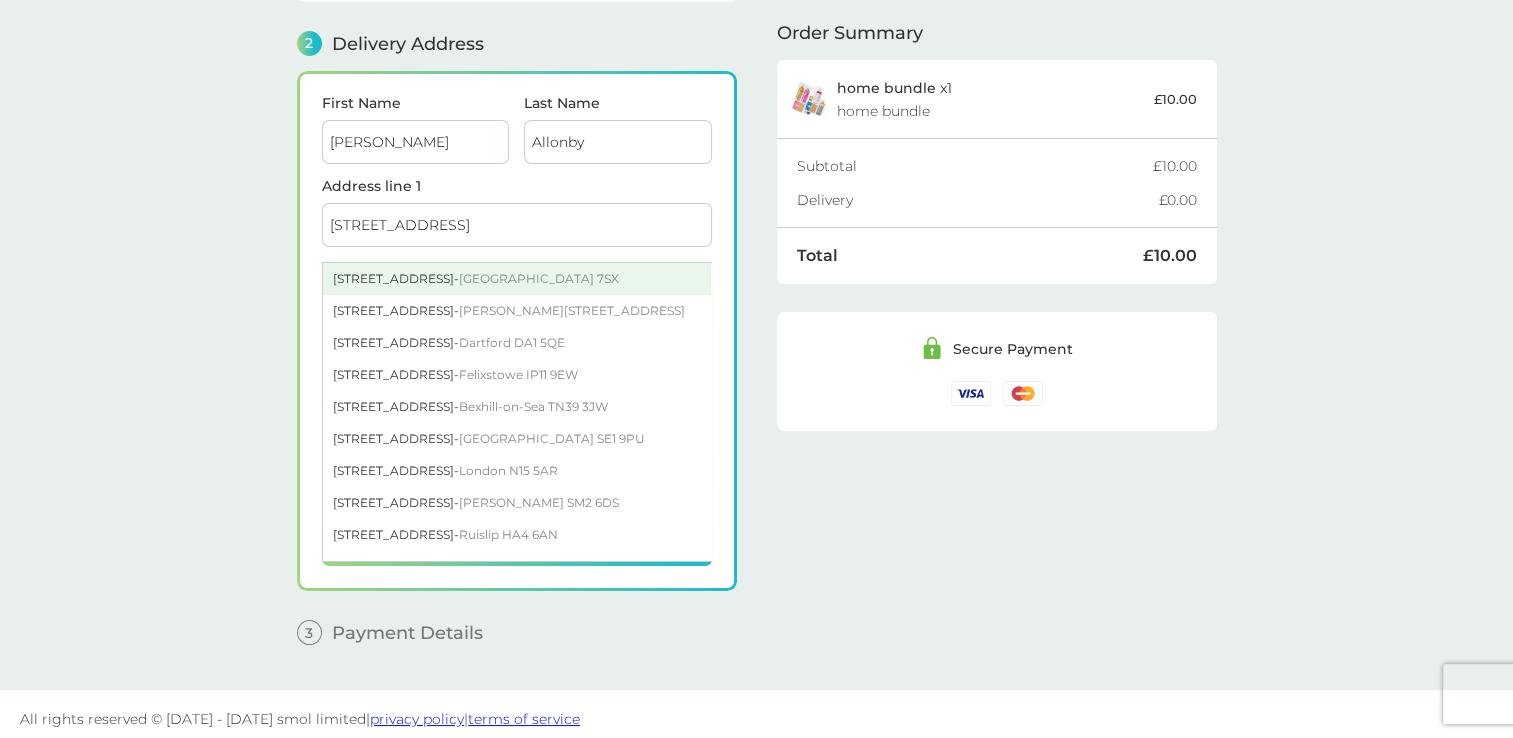 click on "60 Cornwall Road  -  Herne Bay CT6 7SX" at bounding box center (517, 279) 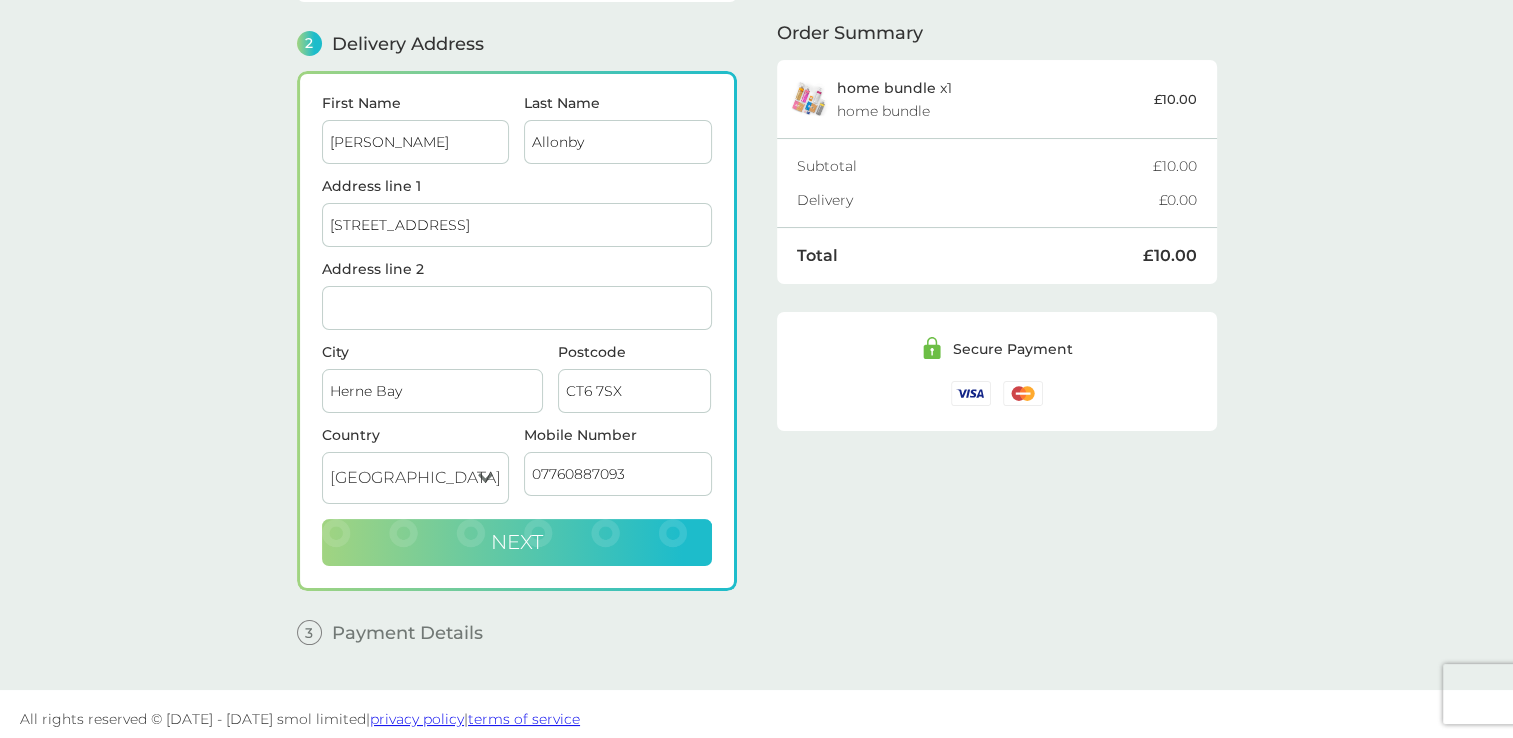 click on "Next" at bounding box center (517, 543) 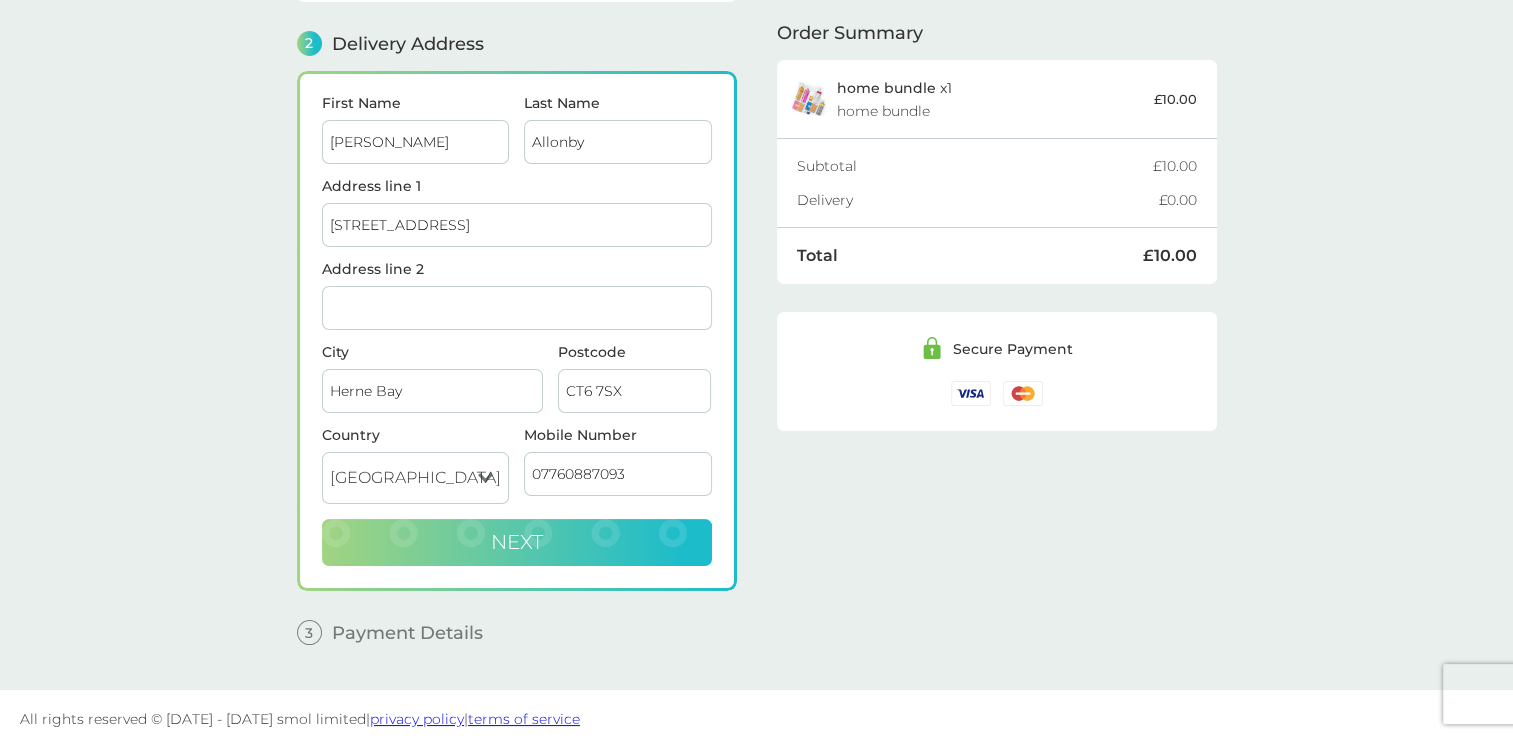 checkbox on "true" 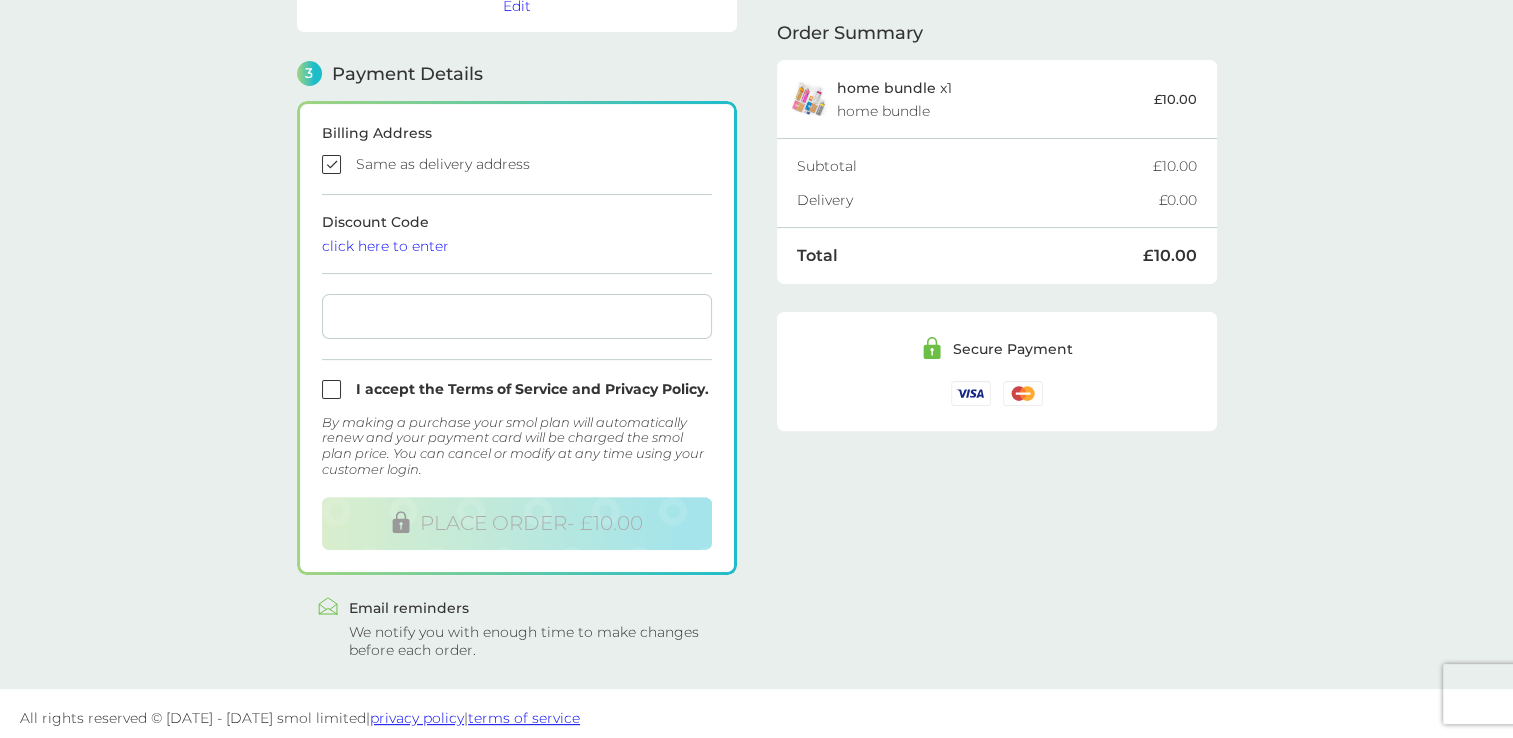 scroll, scrollTop: 526, scrollLeft: 0, axis: vertical 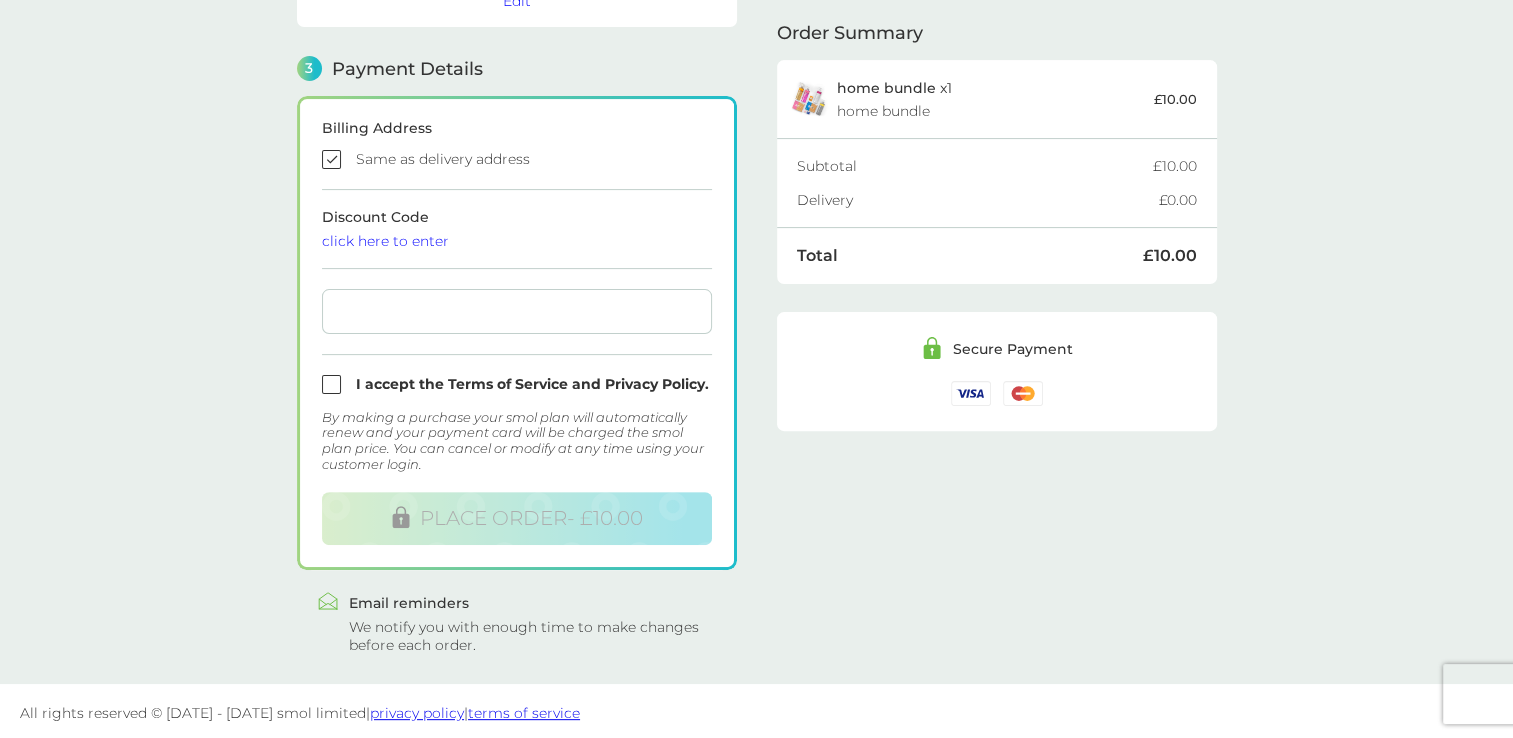 click at bounding box center (517, 384) 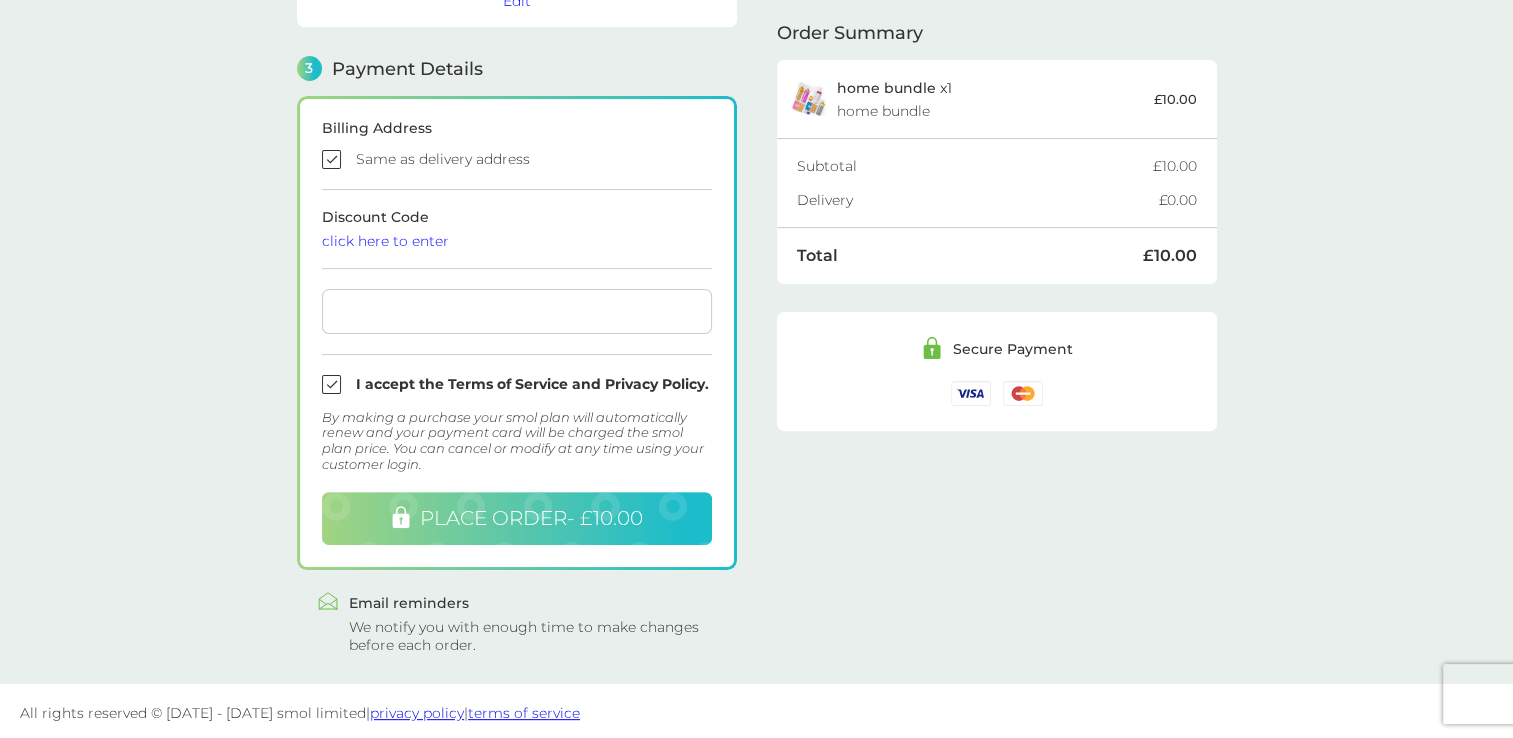 click on "PLACE ORDER  -   £10.00" at bounding box center (531, 518) 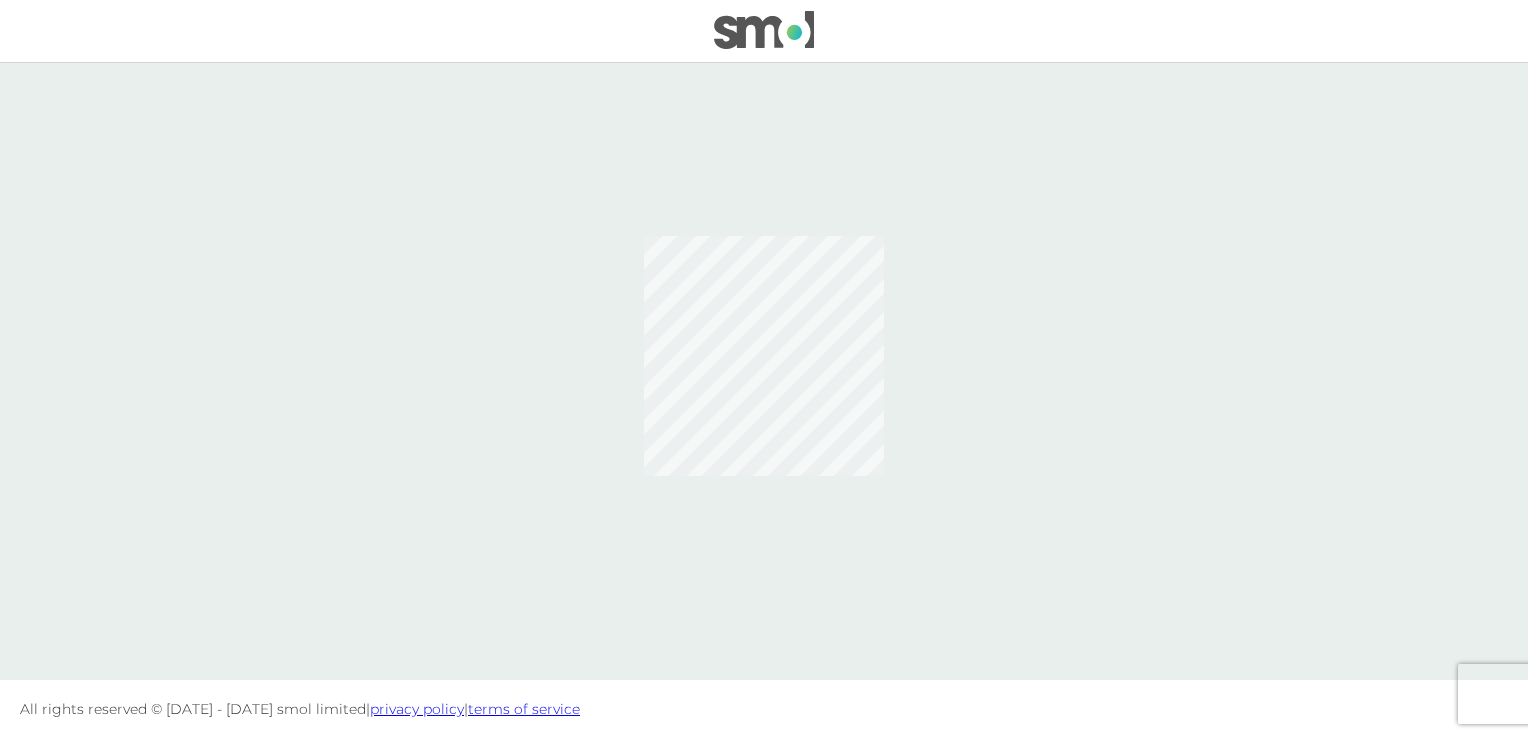 scroll, scrollTop: 0, scrollLeft: 0, axis: both 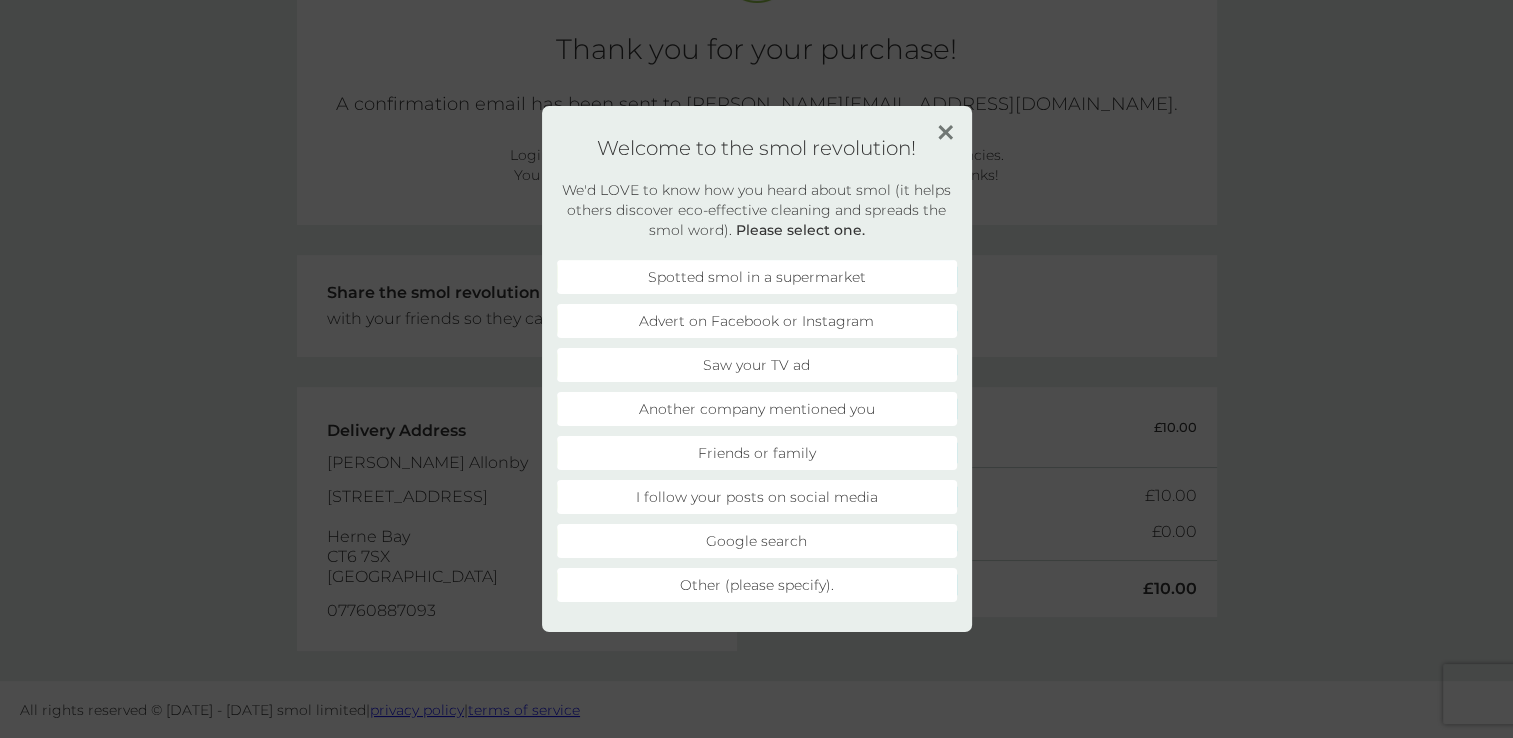 click on "Advert on Facebook or Instagram" at bounding box center (757, 321) 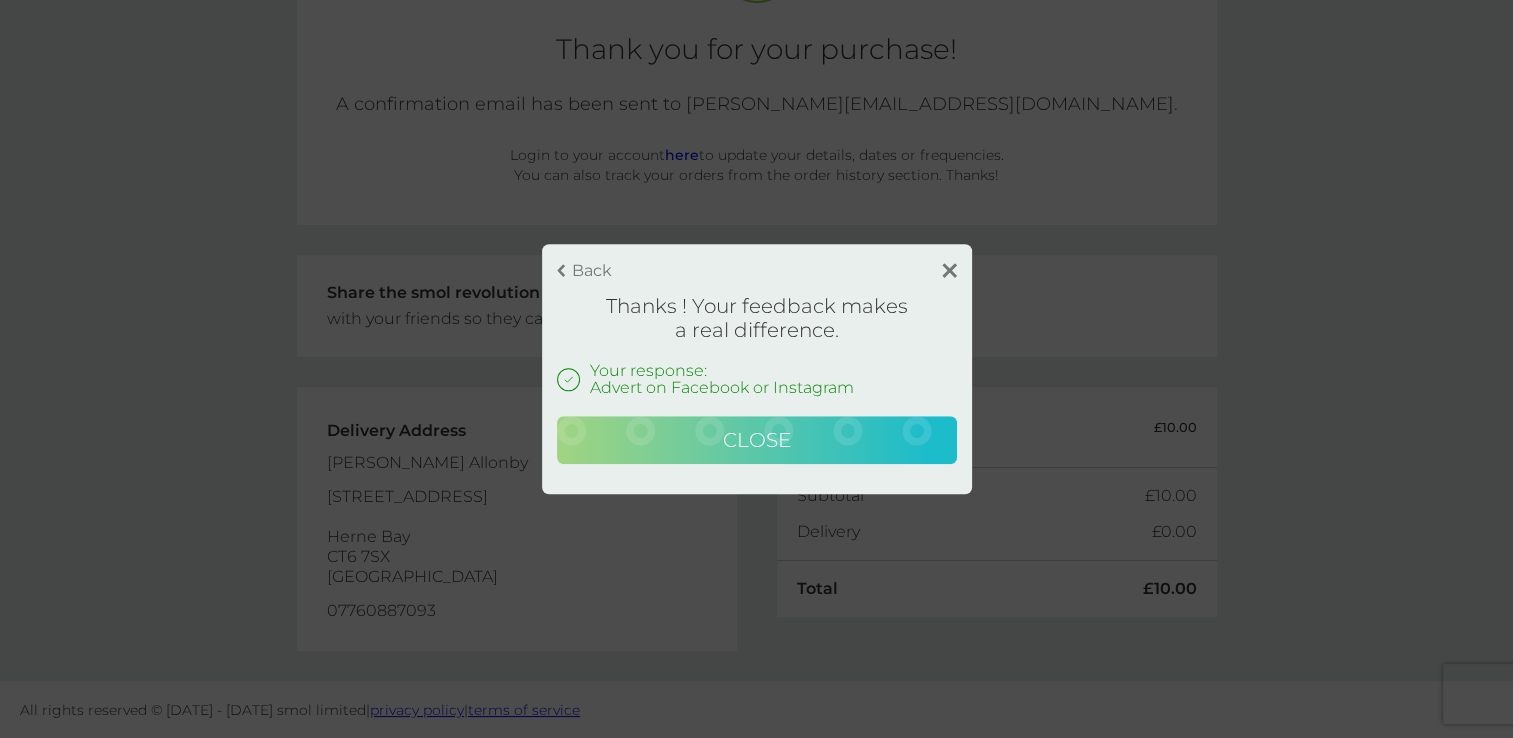 click on "Close" at bounding box center [757, 440] 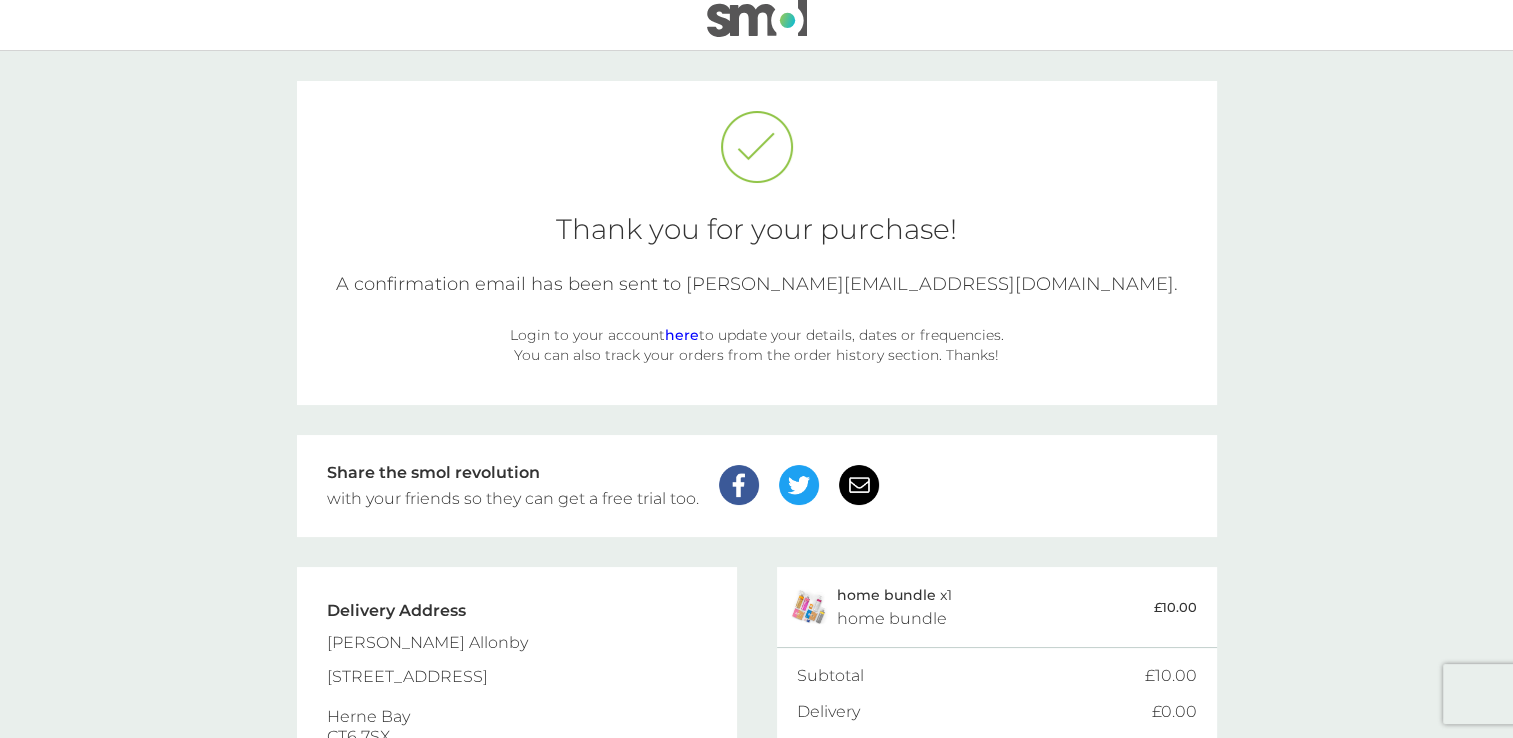 scroll, scrollTop: 16, scrollLeft: 0, axis: vertical 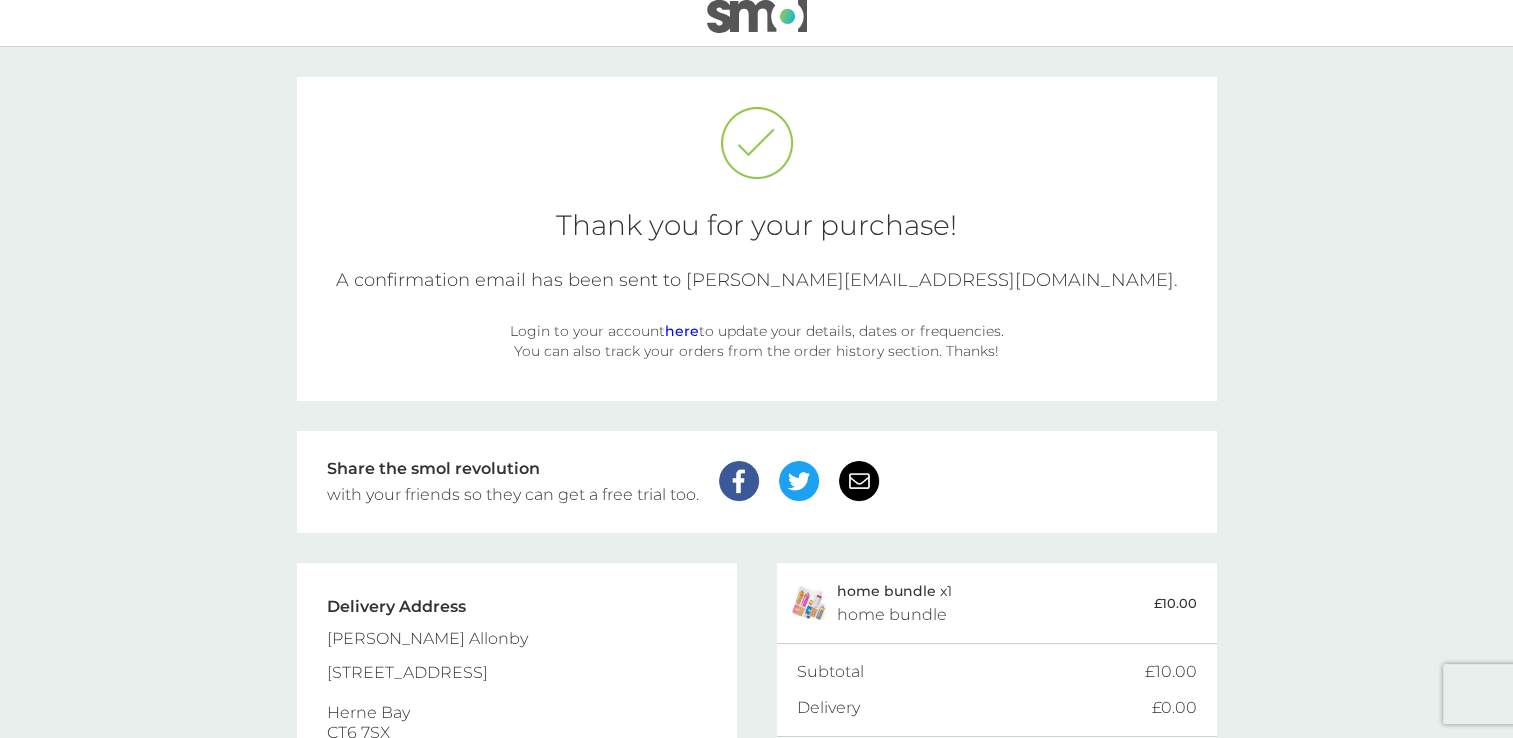click on "here" at bounding box center (682, 331) 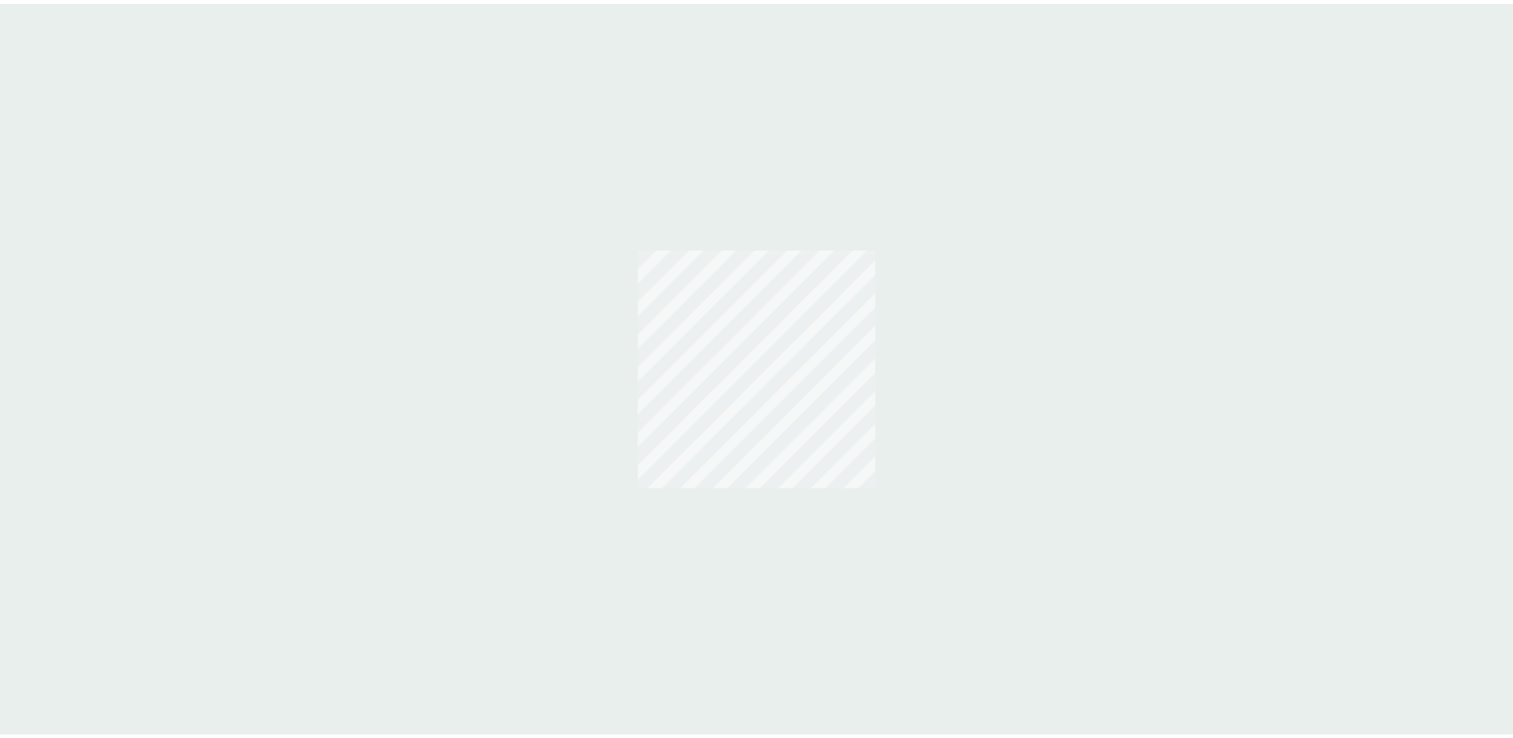 scroll, scrollTop: 0, scrollLeft: 0, axis: both 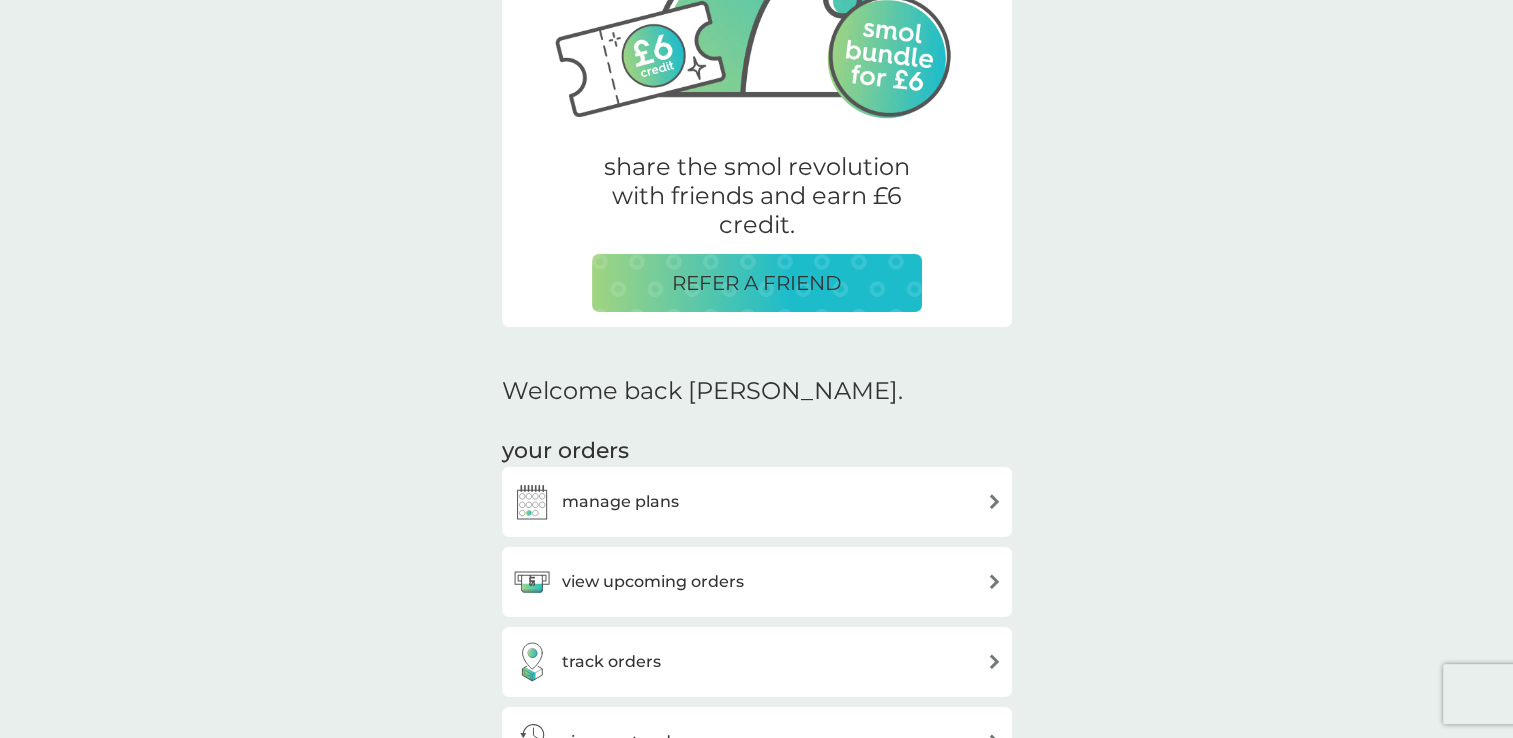 click on "manage plans" at bounding box center [757, 502] 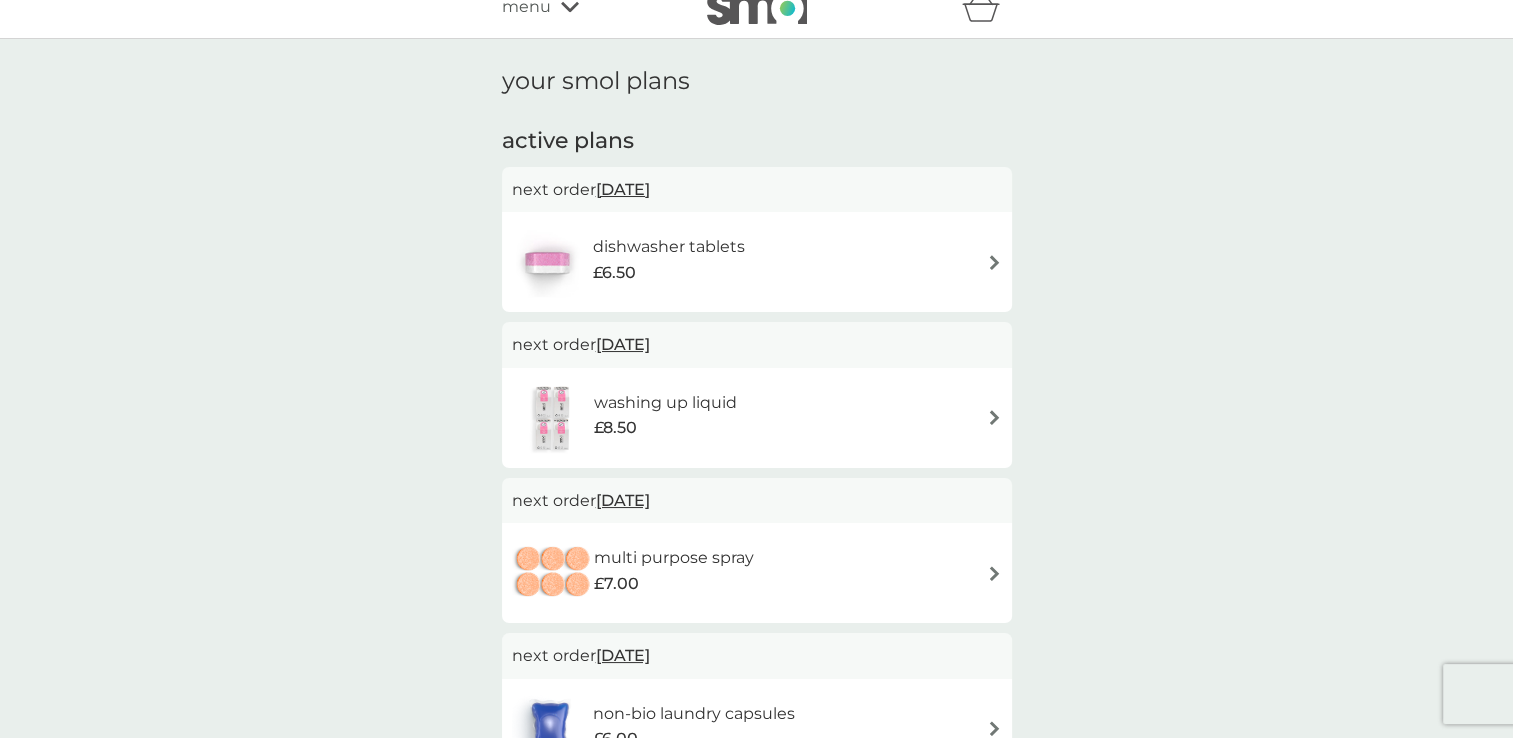 scroll, scrollTop: 12, scrollLeft: 0, axis: vertical 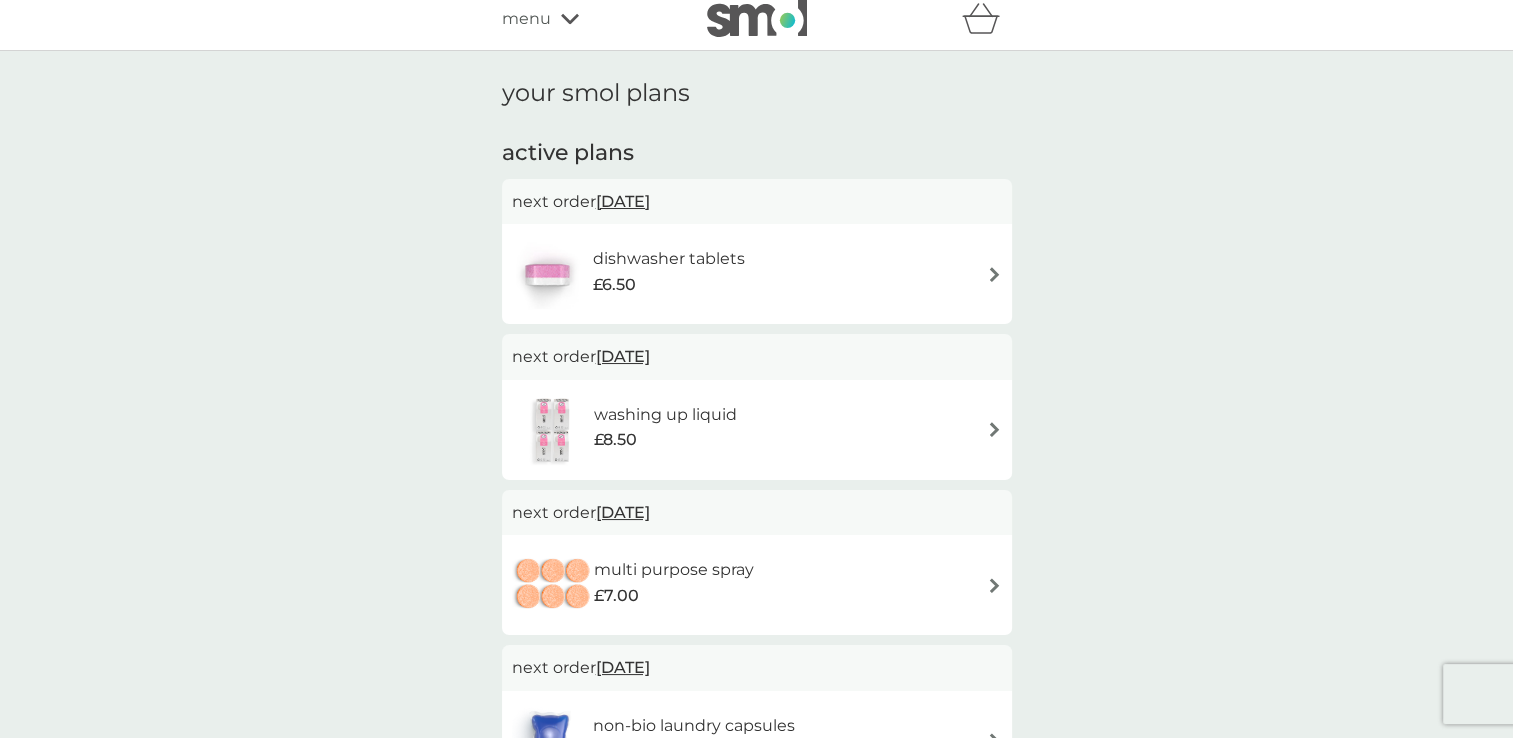 click on "dishwasher tablets £6.50" at bounding box center (757, 274) 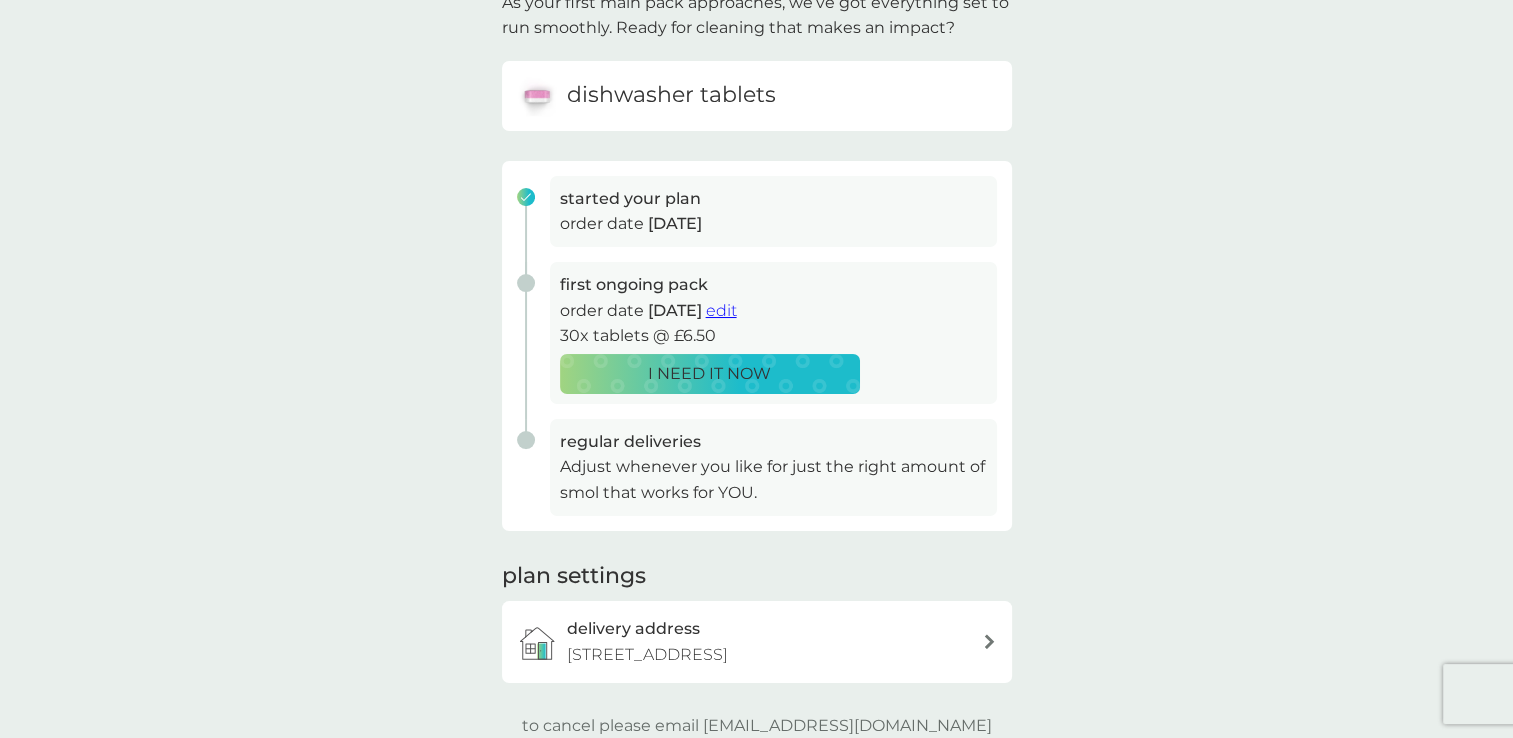 scroll, scrollTop: 0, scrollLeft: 0, axis: both 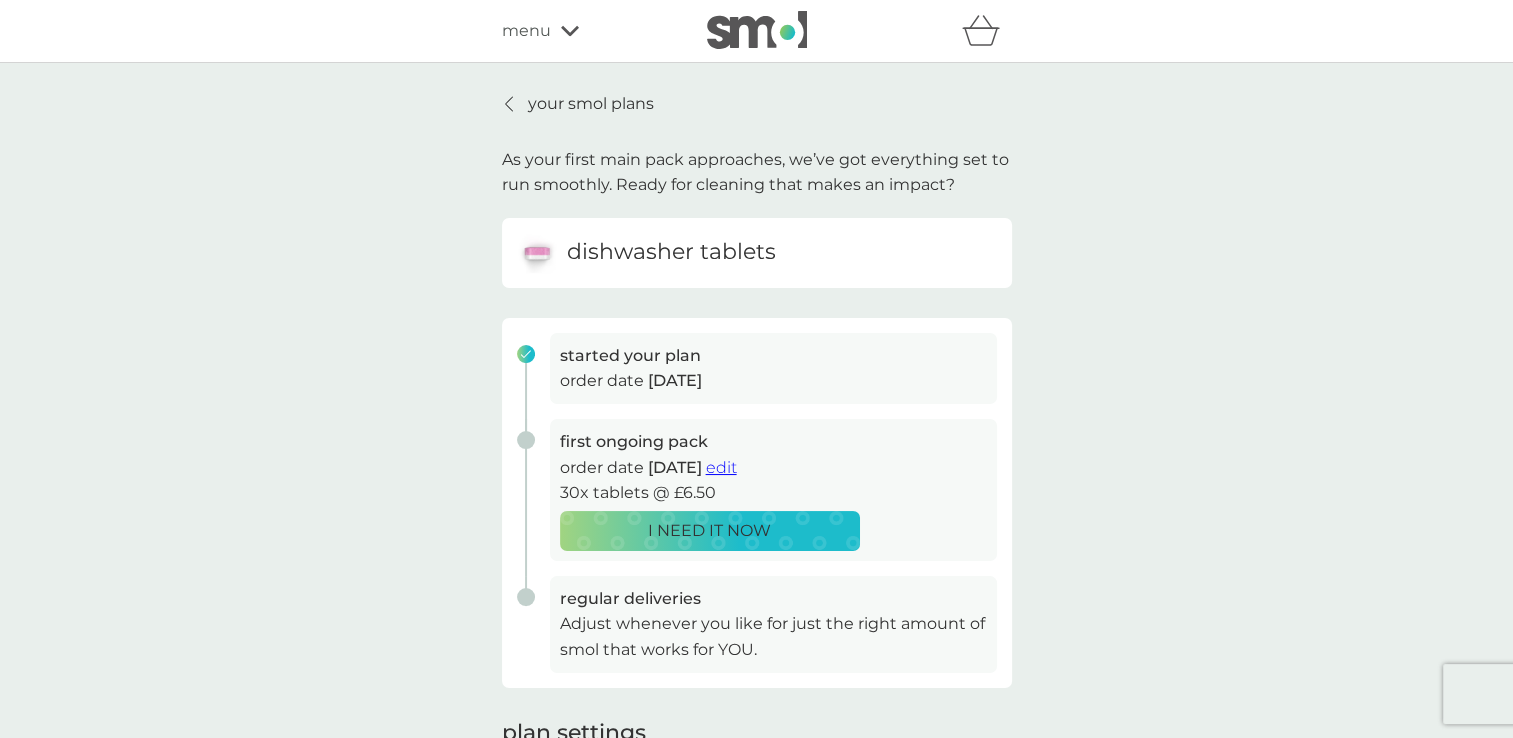 click 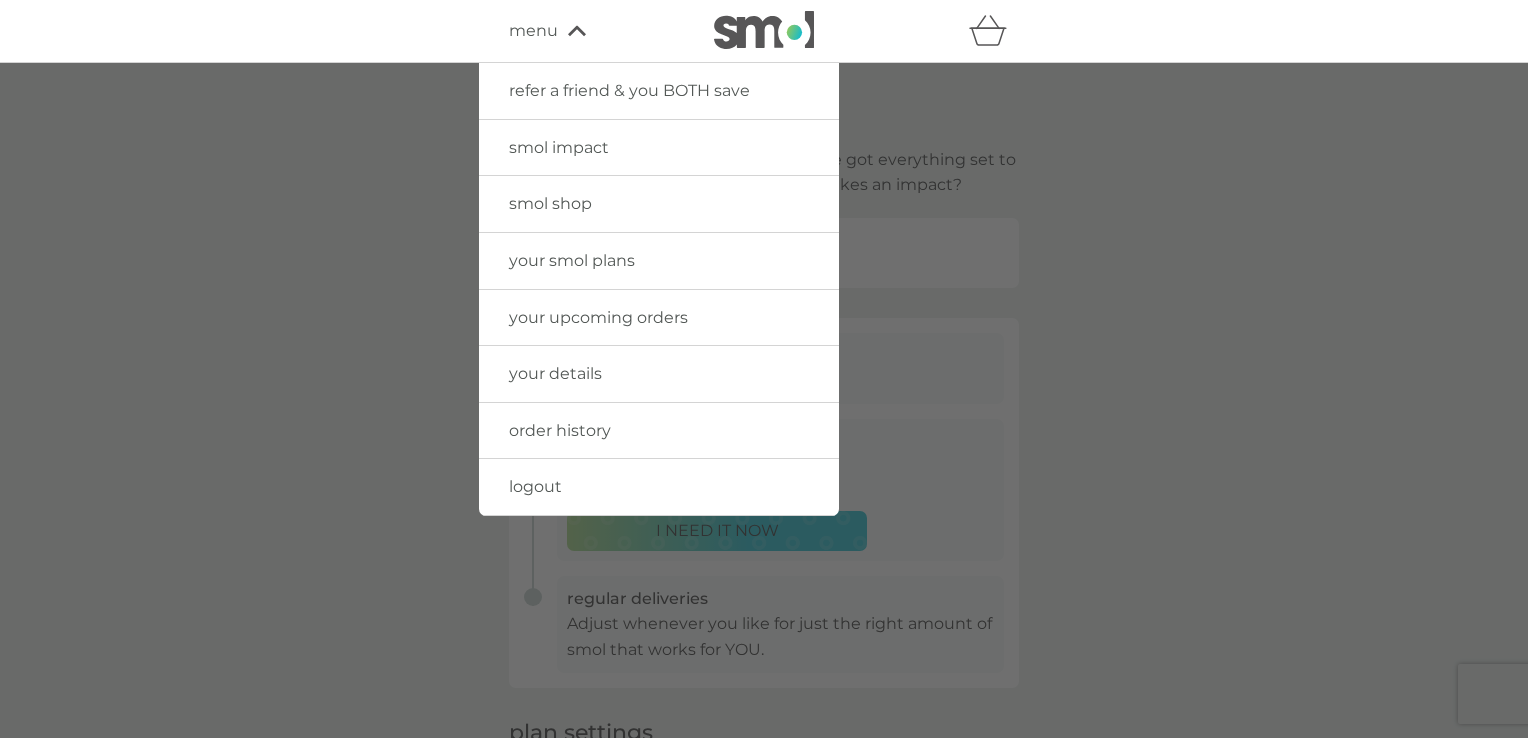 click on "smol shop" at bounding box center [550, 203] 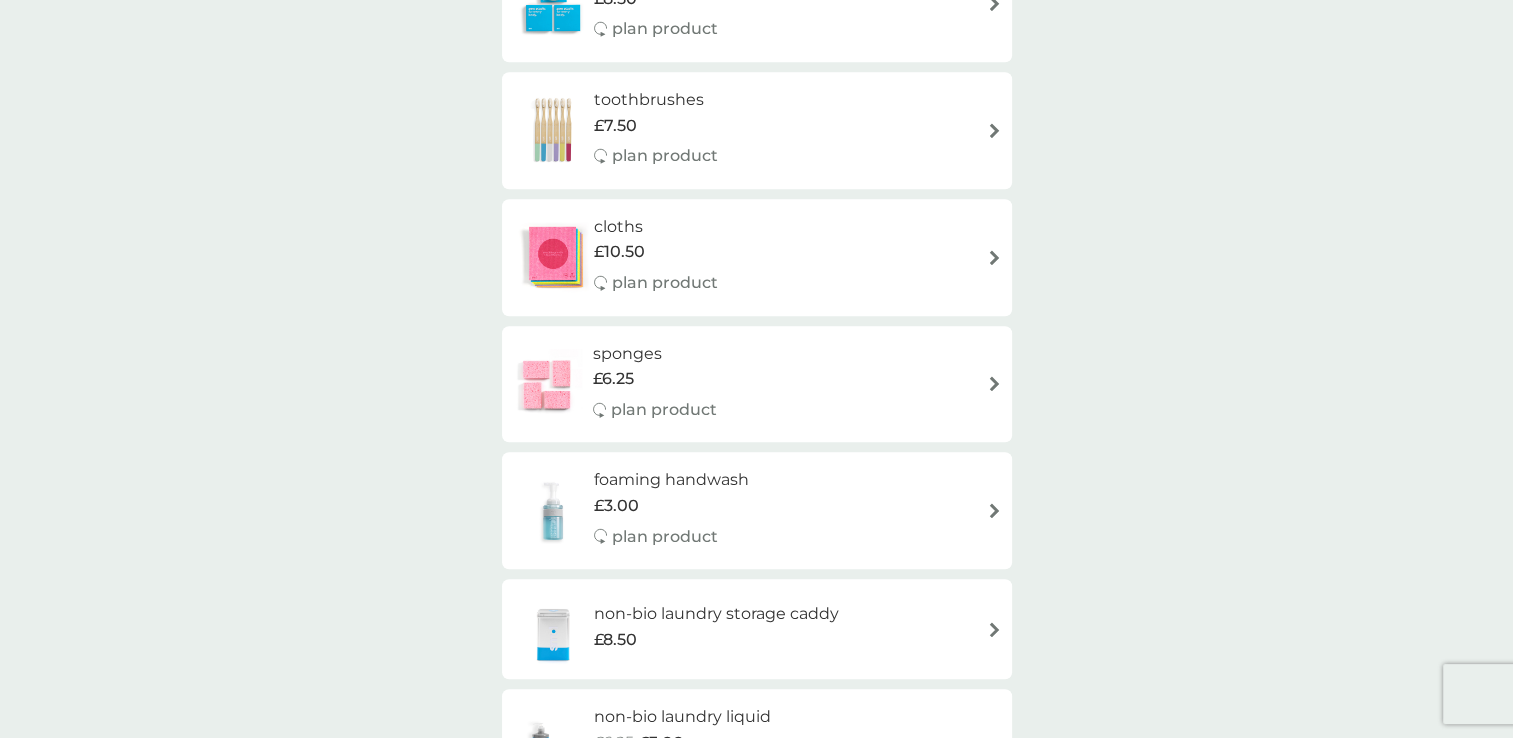 scroll, scrollTop: 1536, scrollLeft: 0, axis: vertical 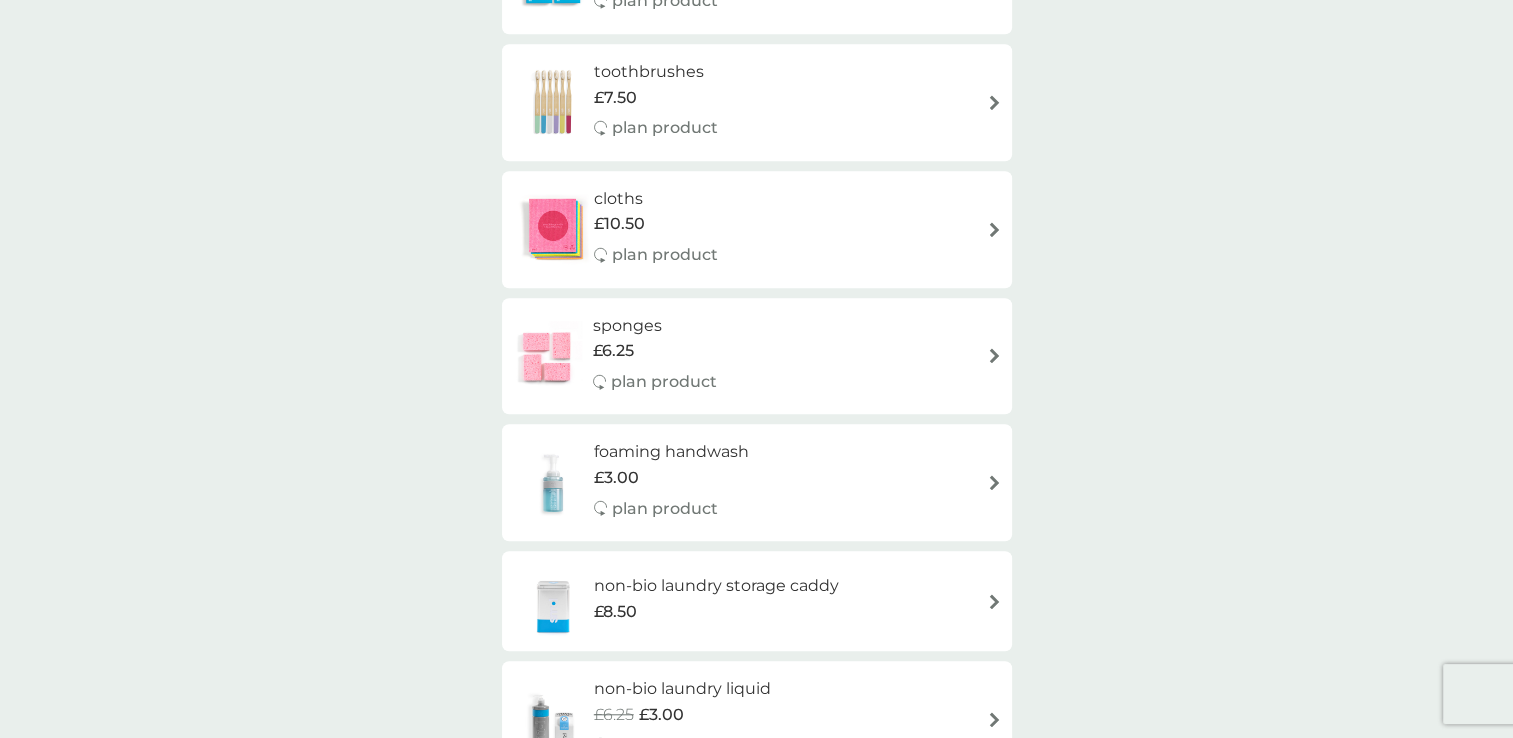 click on "foaming handwash £3.00 plan product" at bounding box center [757, 482] 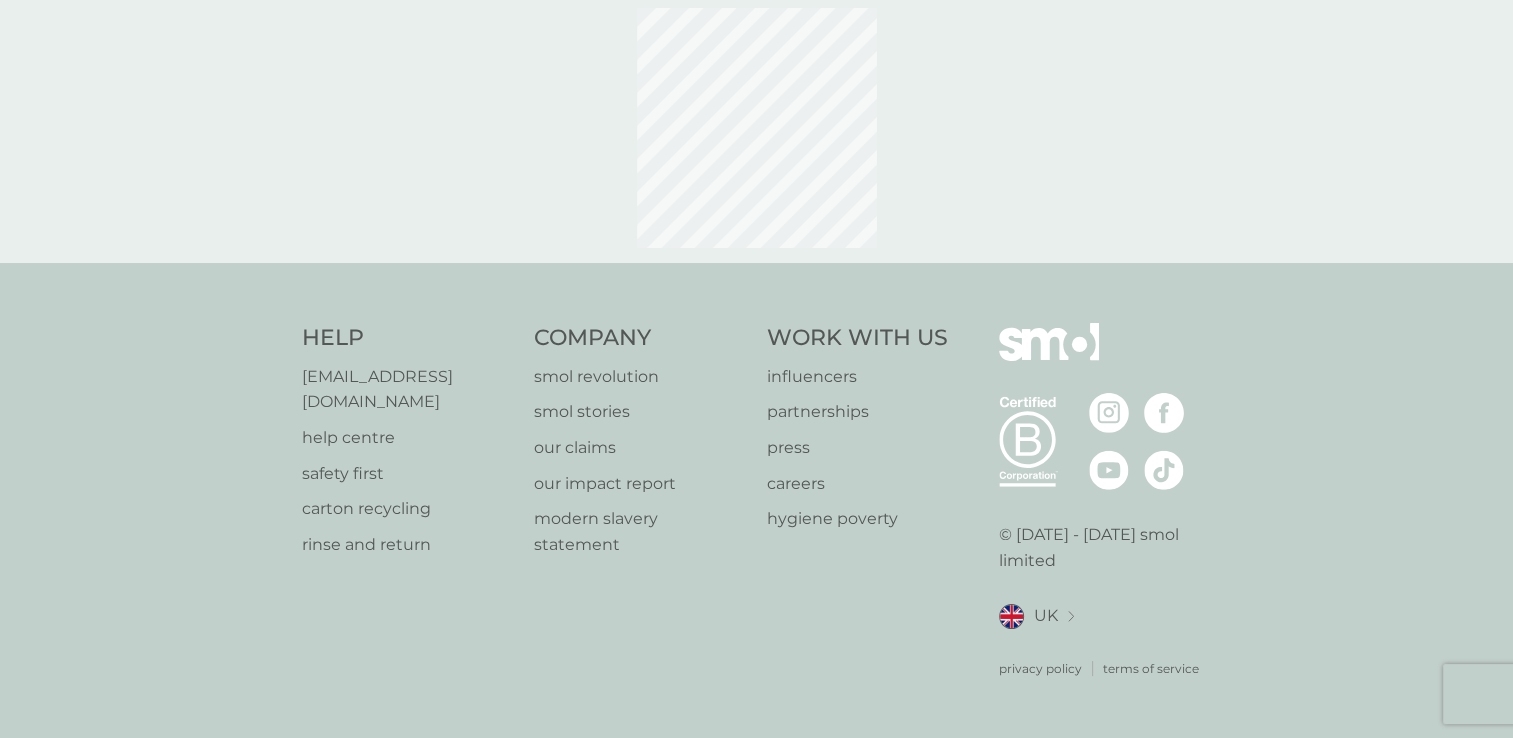 scroll, scrollTop: 0, scrollLeft: 0, axis: both 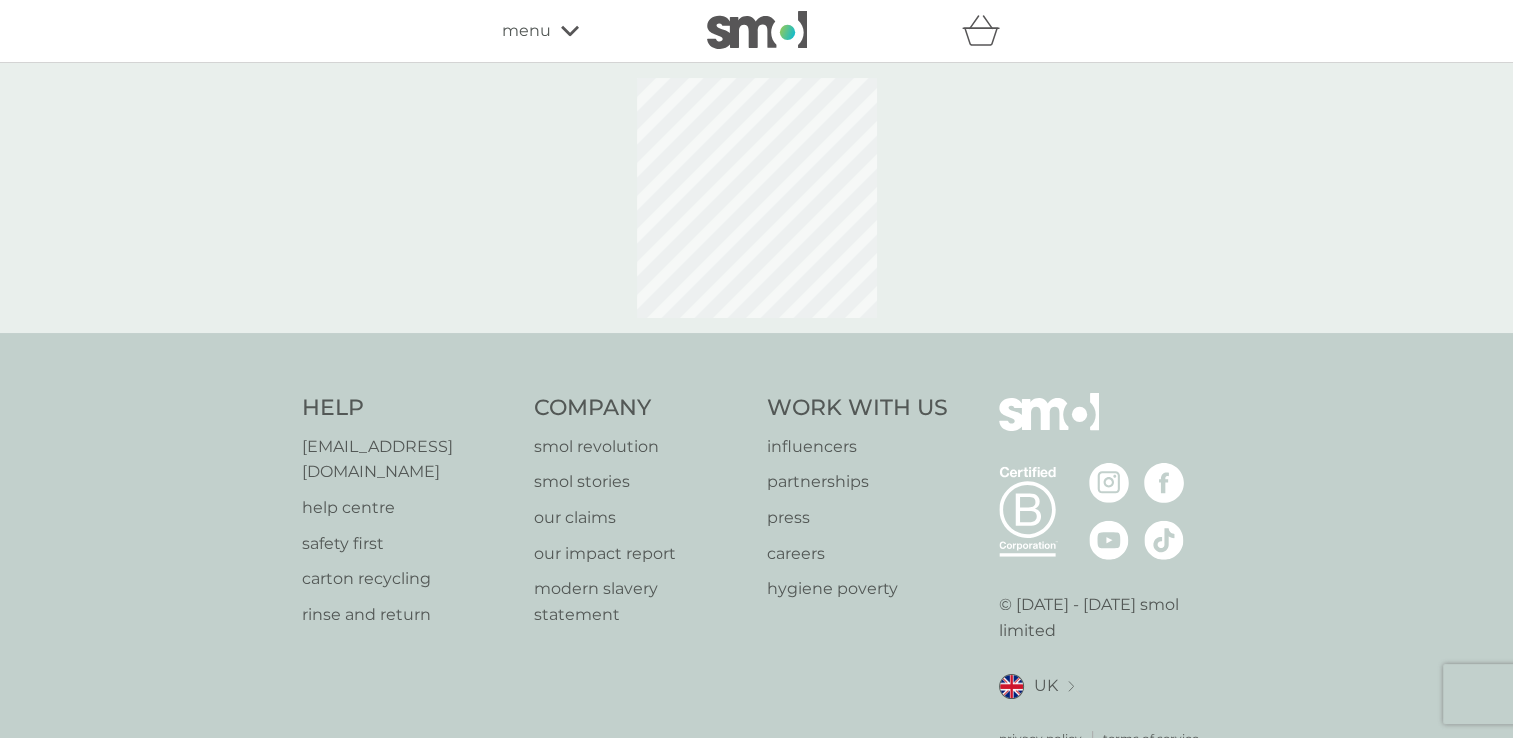 select on "119" 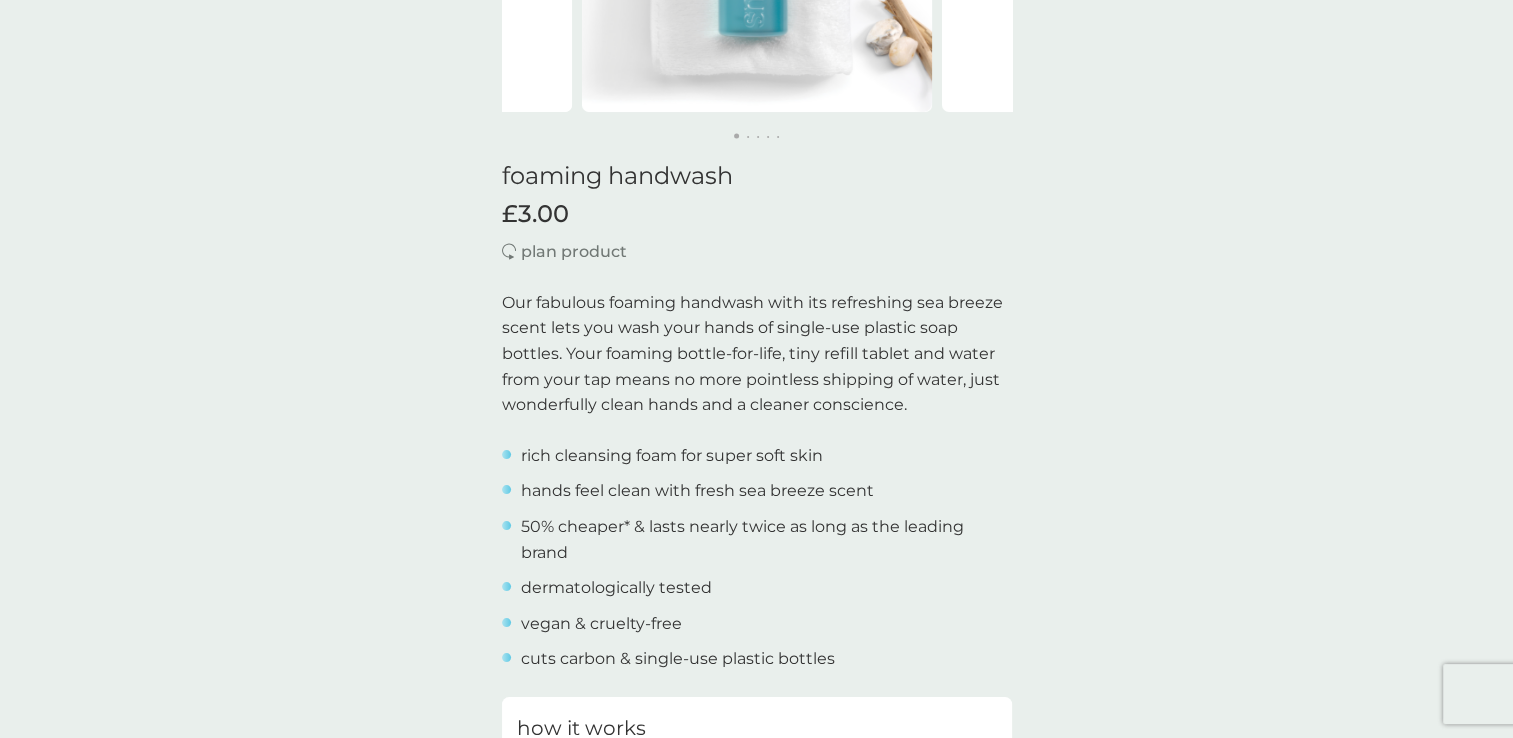 scroll, scrollTop: 0, scrollLeft: 0, axis: both 